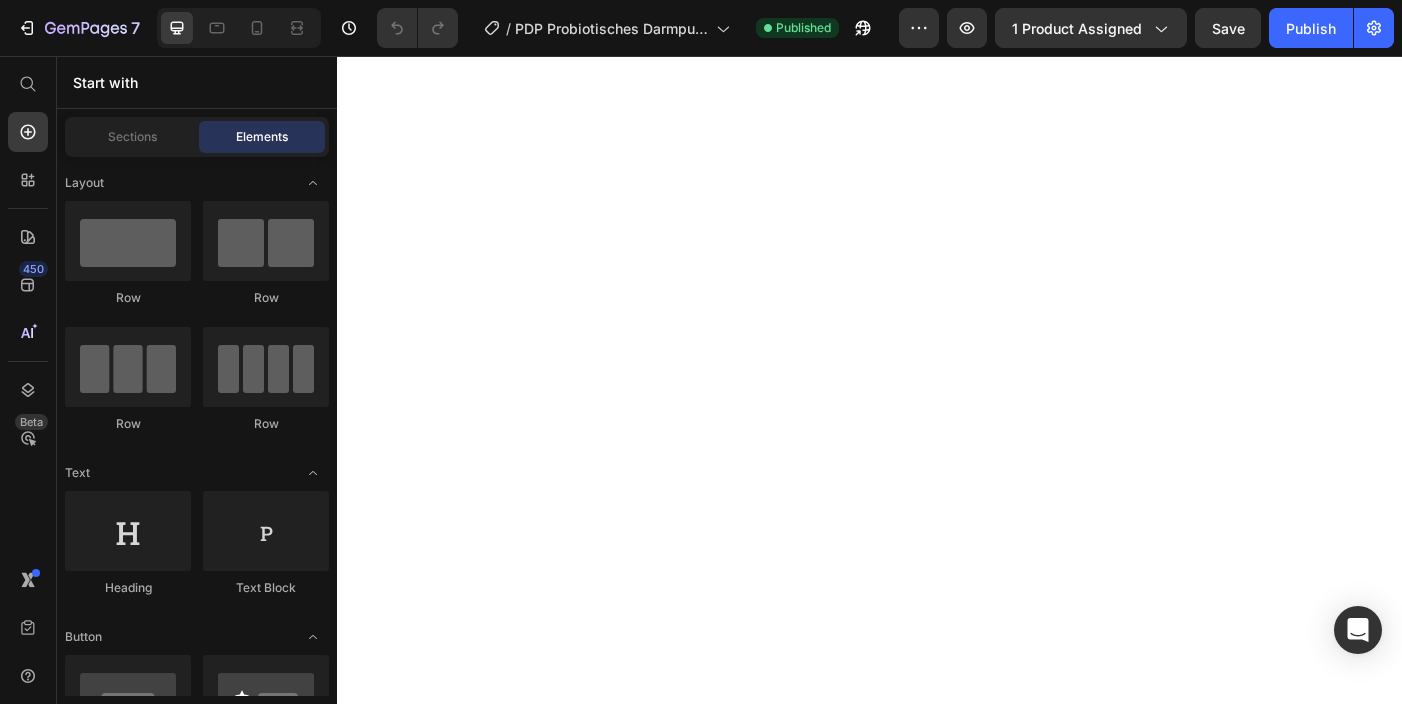 scroll, scrollTop: 0, scrollLeft: 0, axis: both 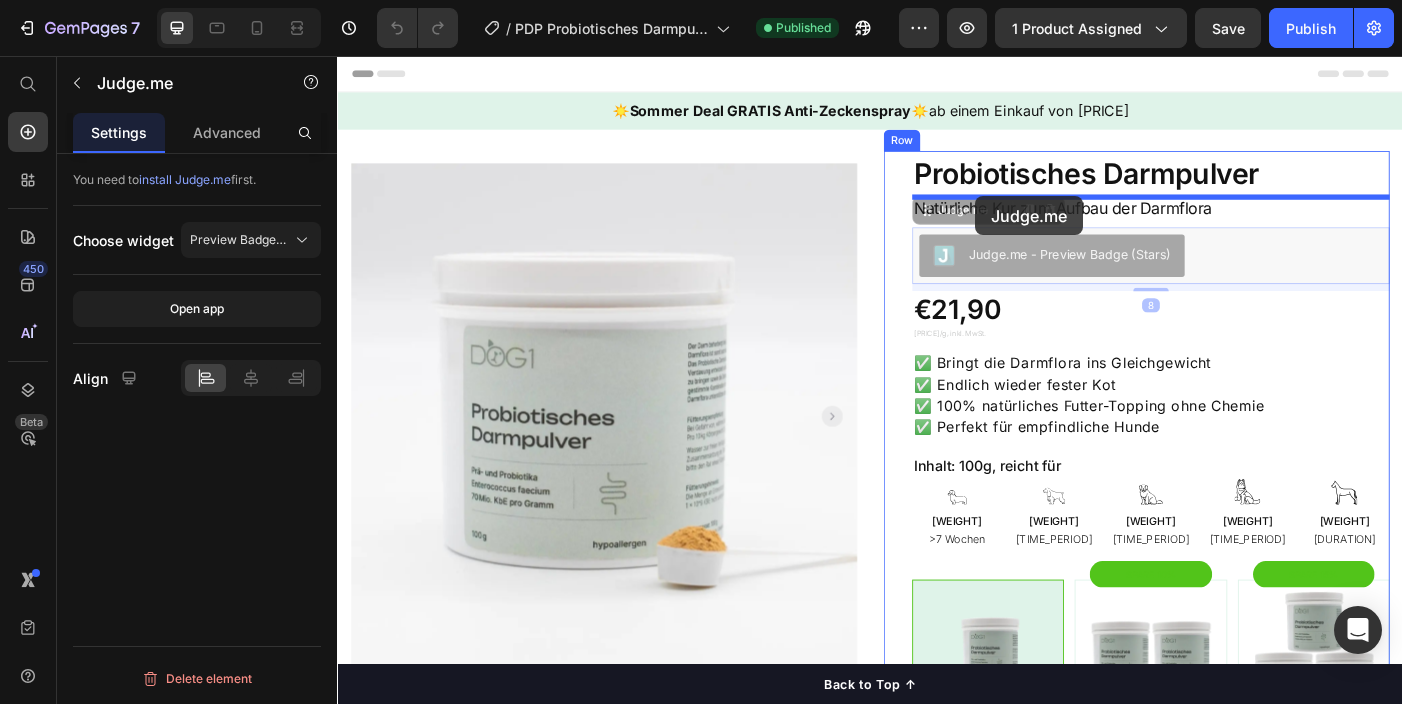drag, startPoint x: 994, startPoint y: 279, endPoint x: 1057, endPoint y: 214, distance: 90.52071 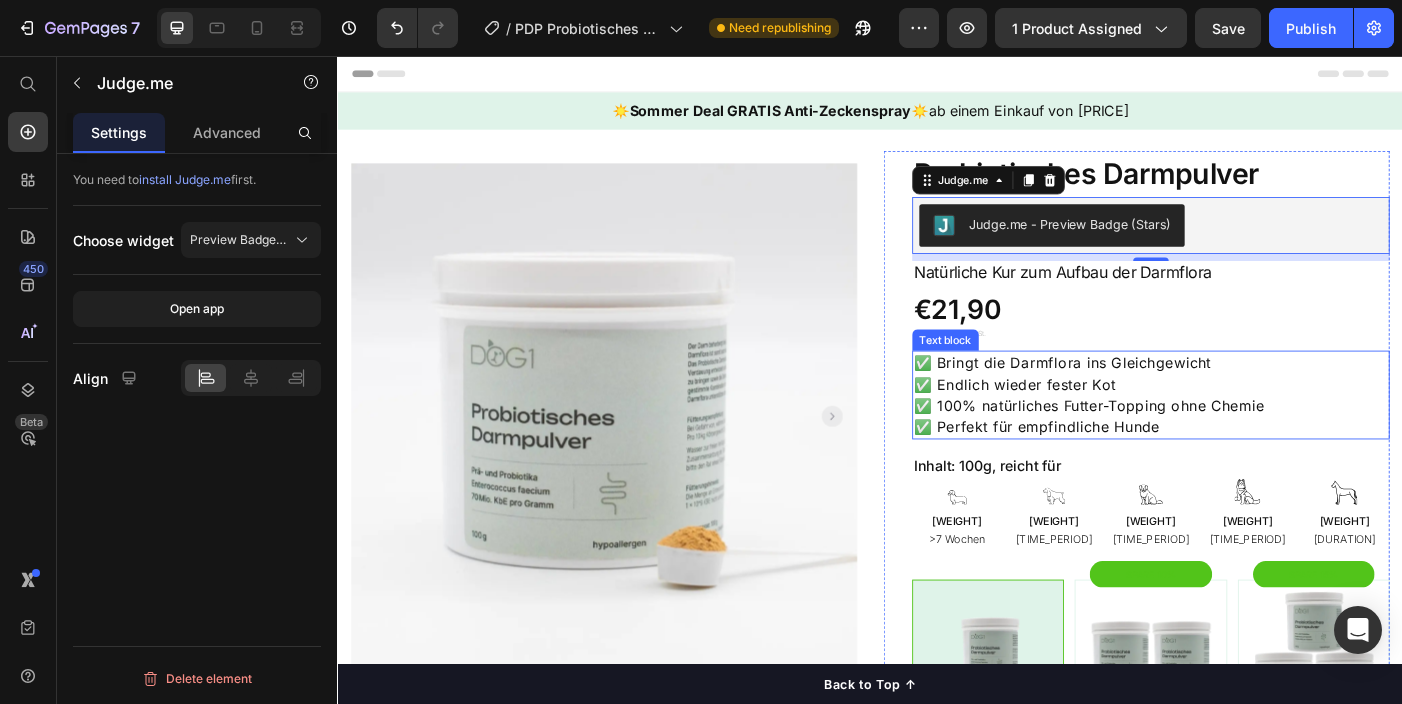 click on "✅ Perfekt für empfindliche Hunde" at bounding box center [1253, 474] 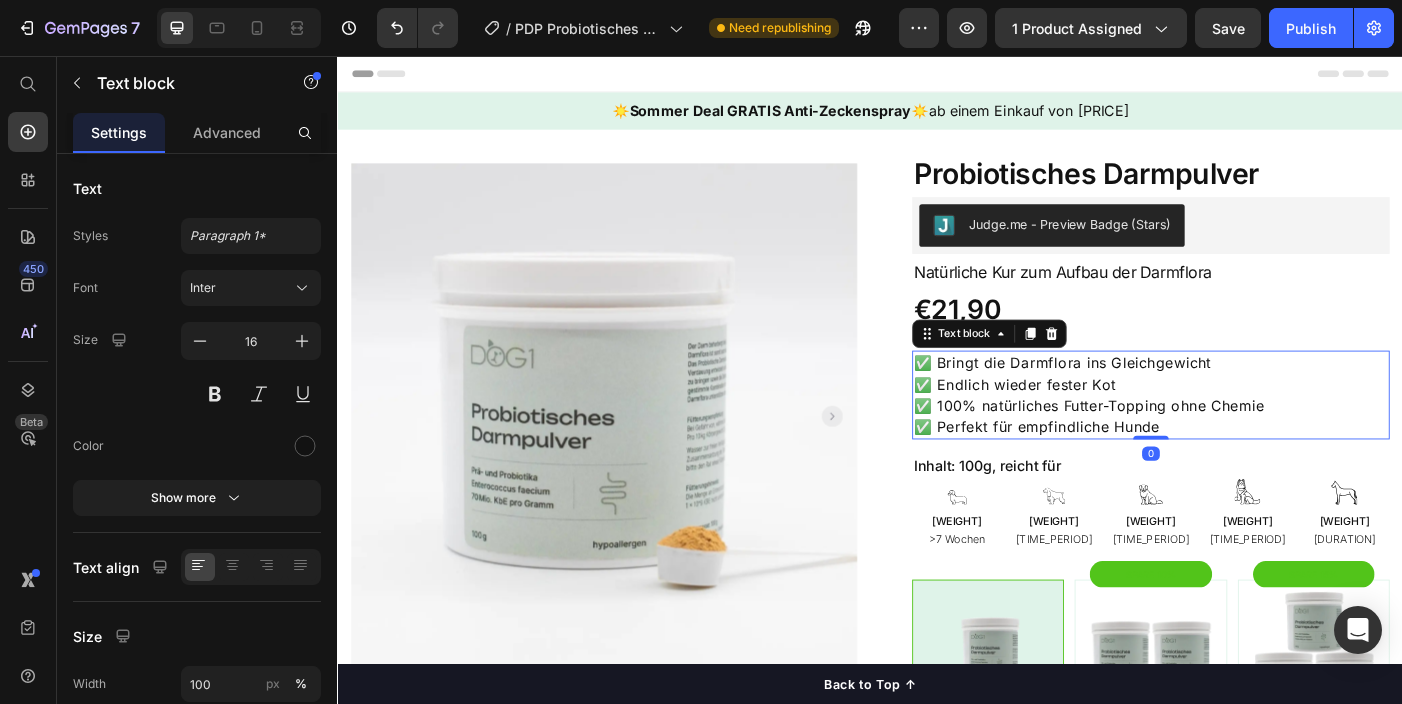 click on "✅ Perfekt für empfindliche Hunde" at bounding box center [1253, 474] 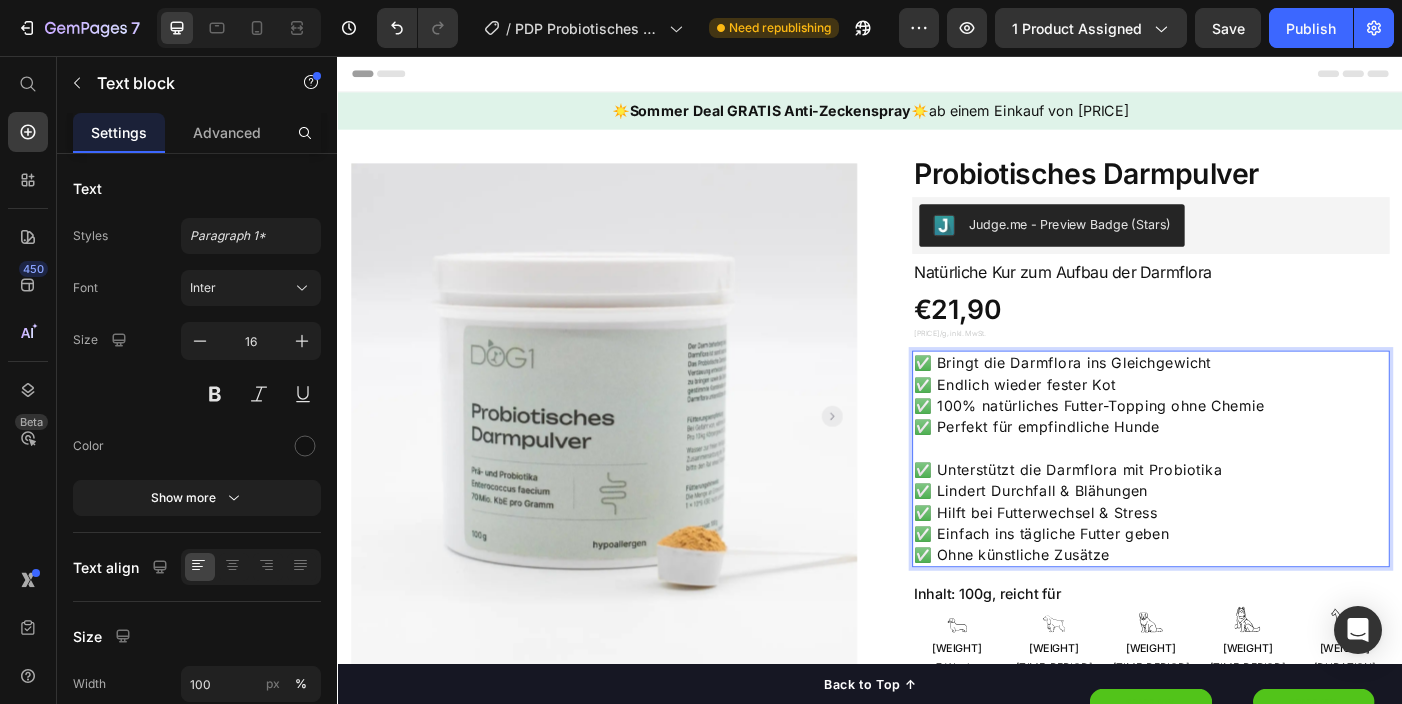 click on "✅ Unterstützt die Darmflora mit Probiotika ✅ Lindert Durchfall & Blähungen ✅ Hilft bei Futterwechsel & Stress ✅ Einfach ins tägliche Futter geben ✅ Ohne künstliche Zusätze" at bounding box center (1253, 570) 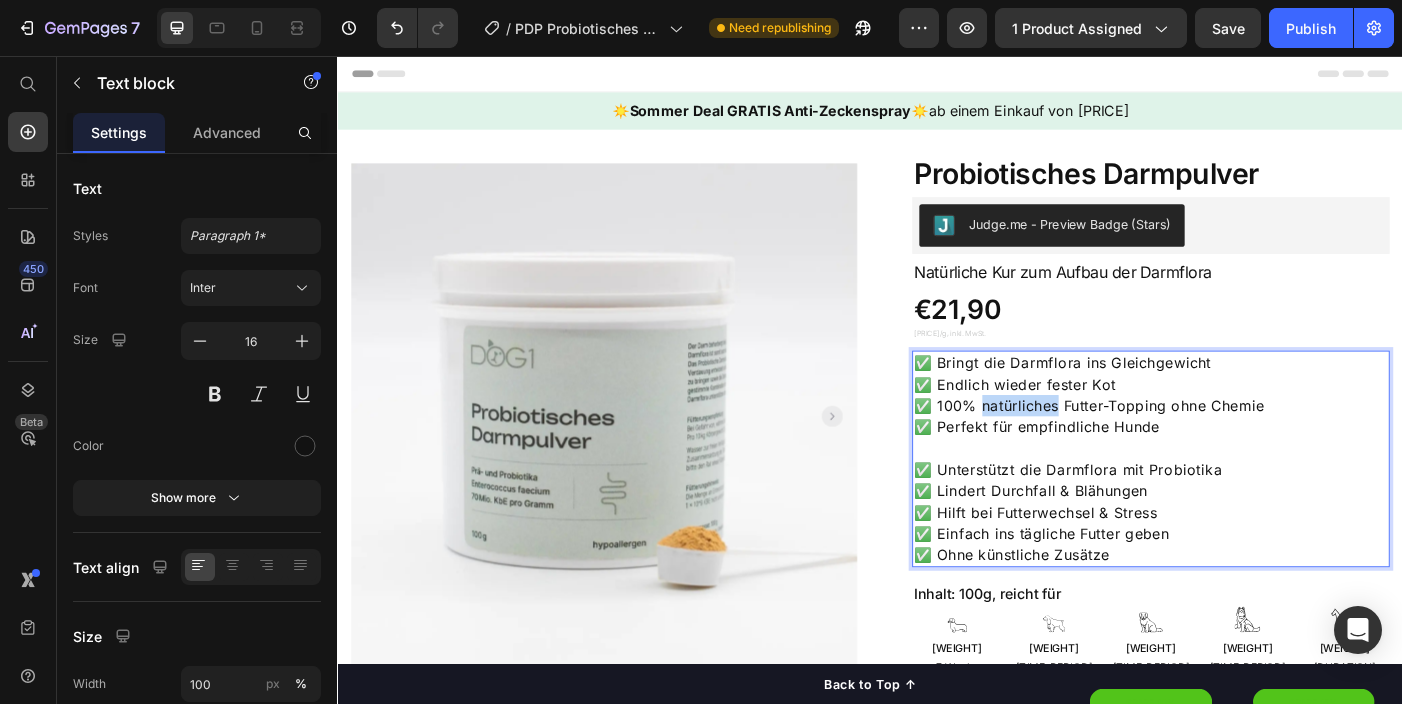 click on "✅ 100% natürliches Futter-Topping ohne Chemie" at bounding box center [1253, 450] 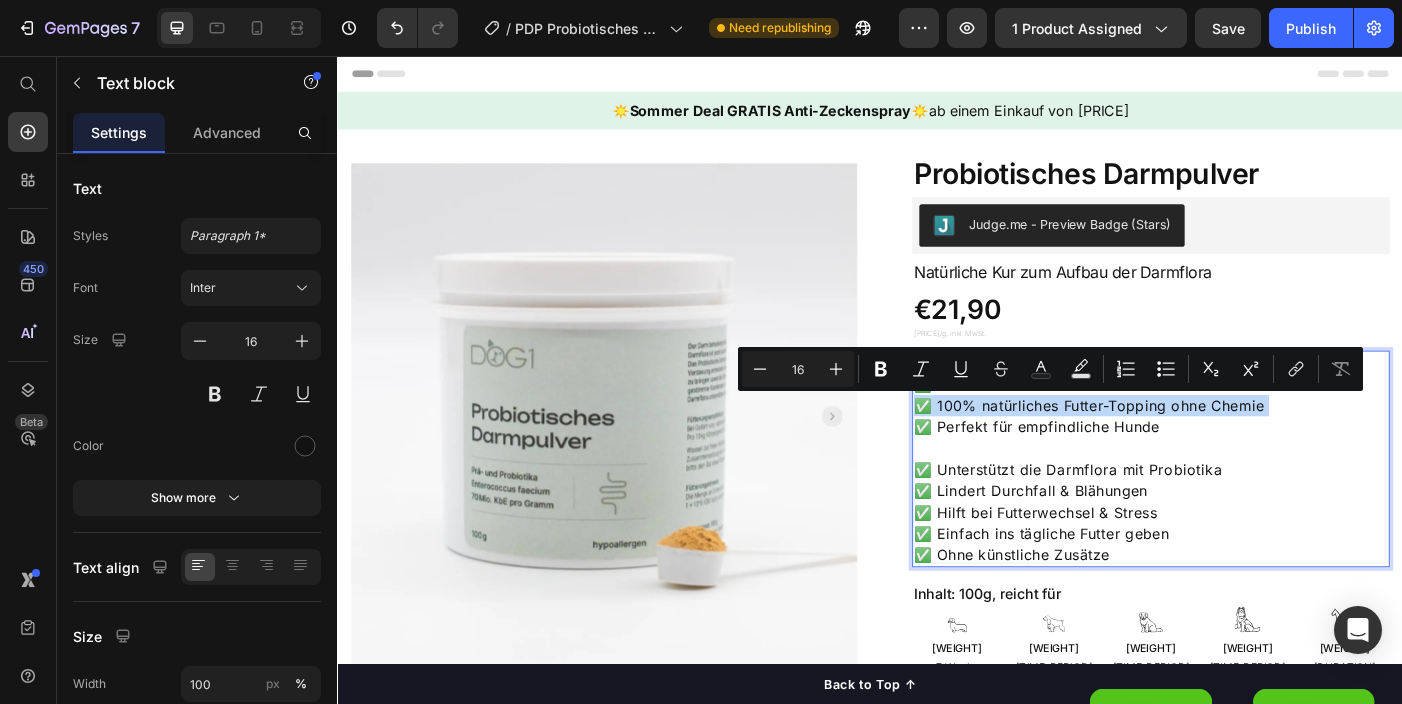 click on "✅ 100% natürliches Futter-Topping ohne Chemie" at bounding box center [1253, 450] 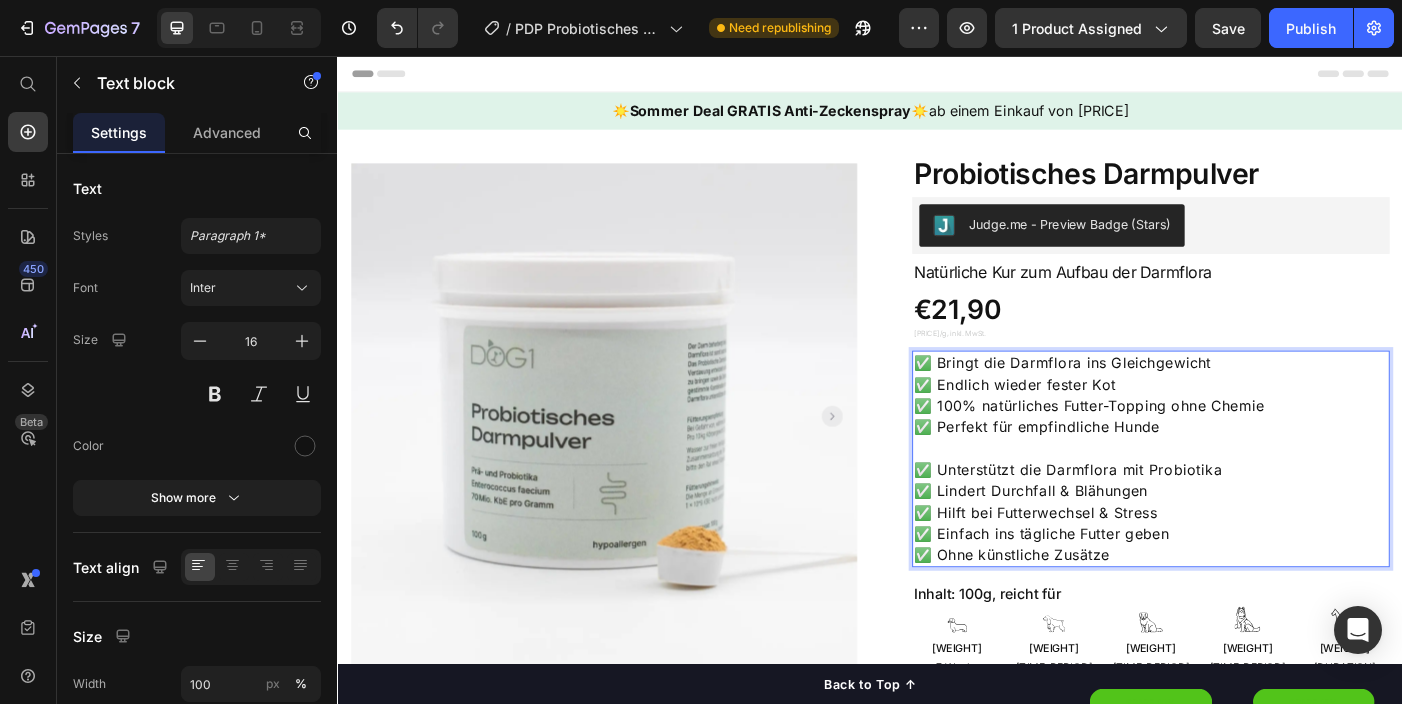 click on "✅ Unterstützt die Darmflora mit Probiotika ✅ Lindert Durchfall & Blähungen ✅ Hilft bei Futterwechsel & Stress ✅ Einfach ins tägliche Futter geben ✅ Ohne künstliche Zusätze" at bounding box center (1253, 570) 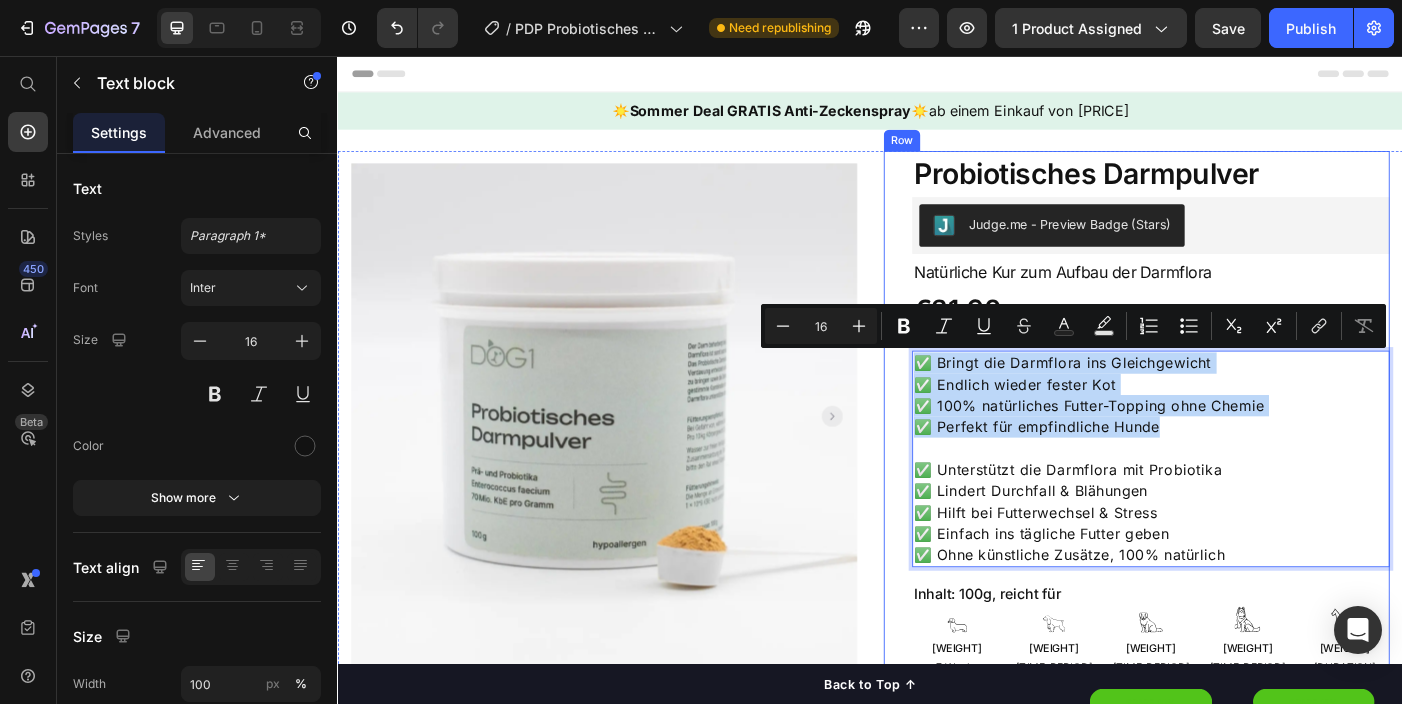 drag, startPoint x: 1268, startPoint y: 480, endPoint x: 974, endPoint y: 408, distance: 302.68796 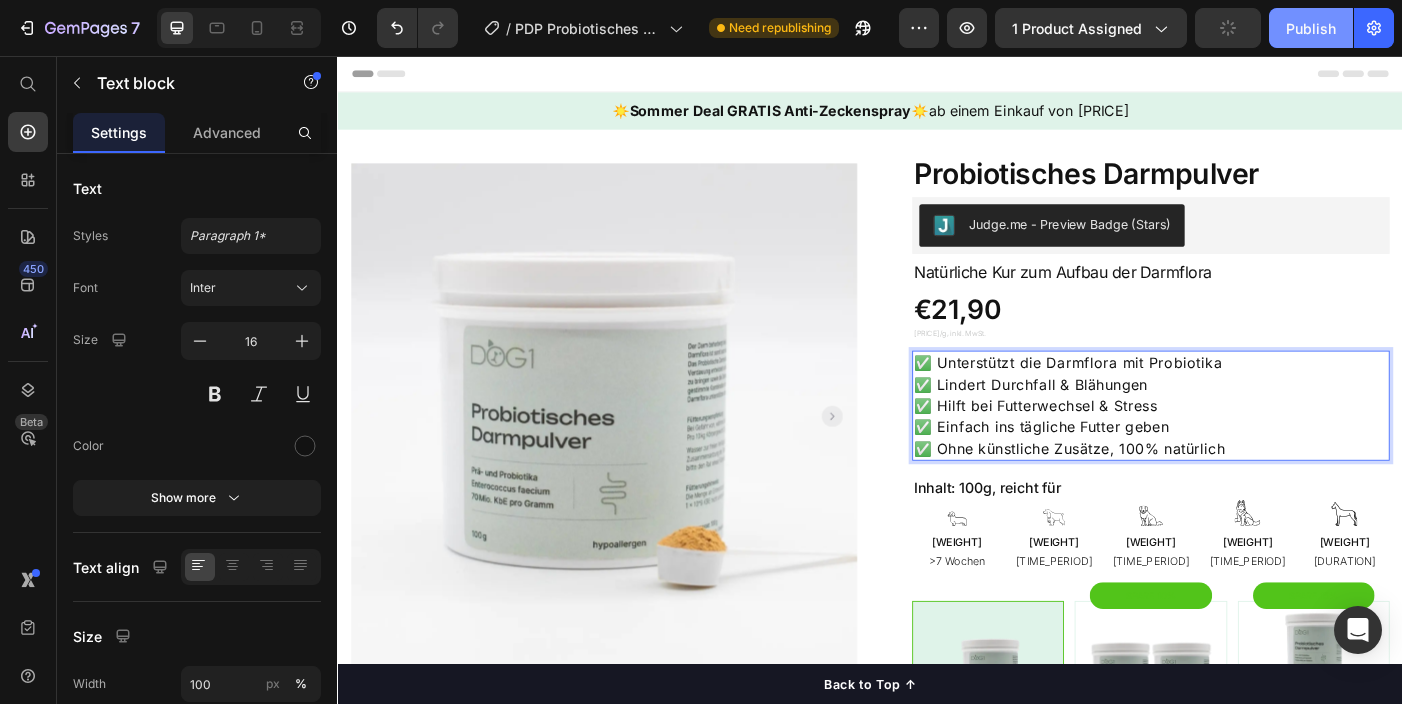 click on "Publish" at bounding box center [1311, 28] 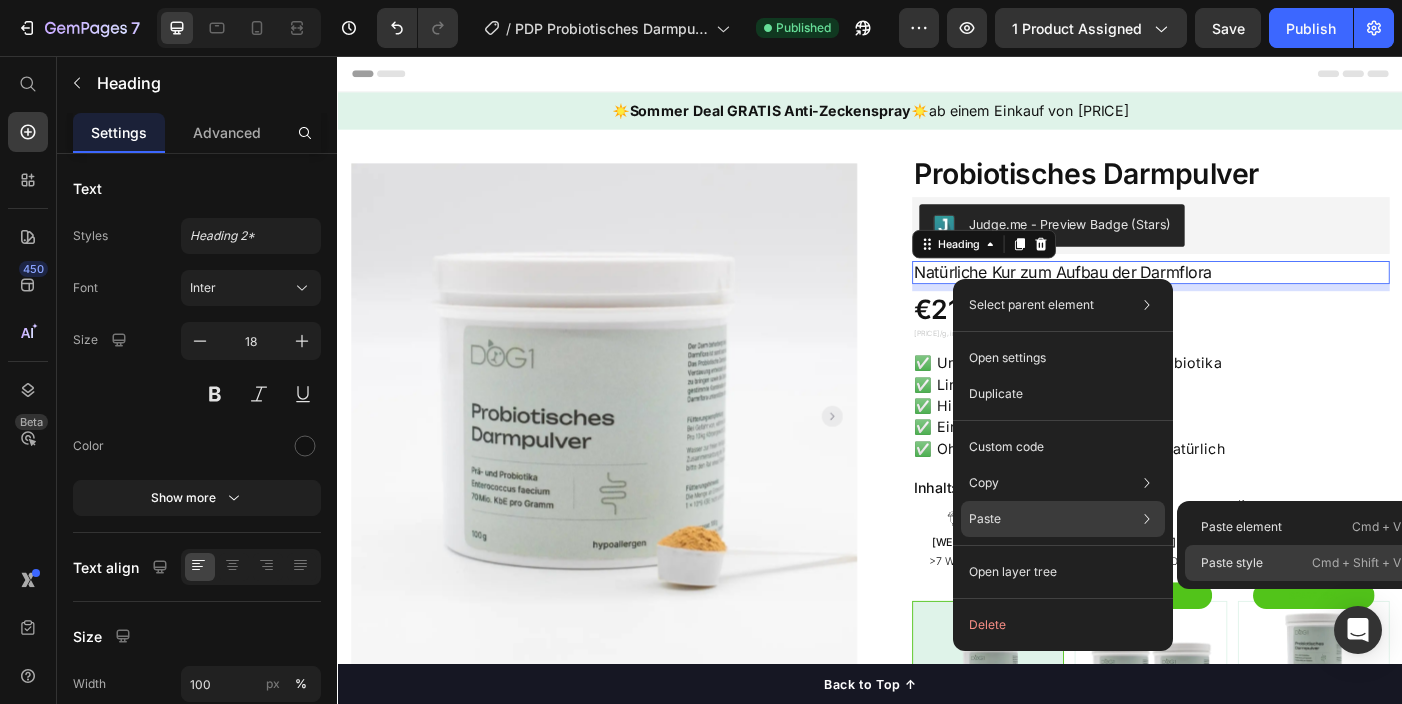 click on "Paste style" at bounding box center (1232, 563) 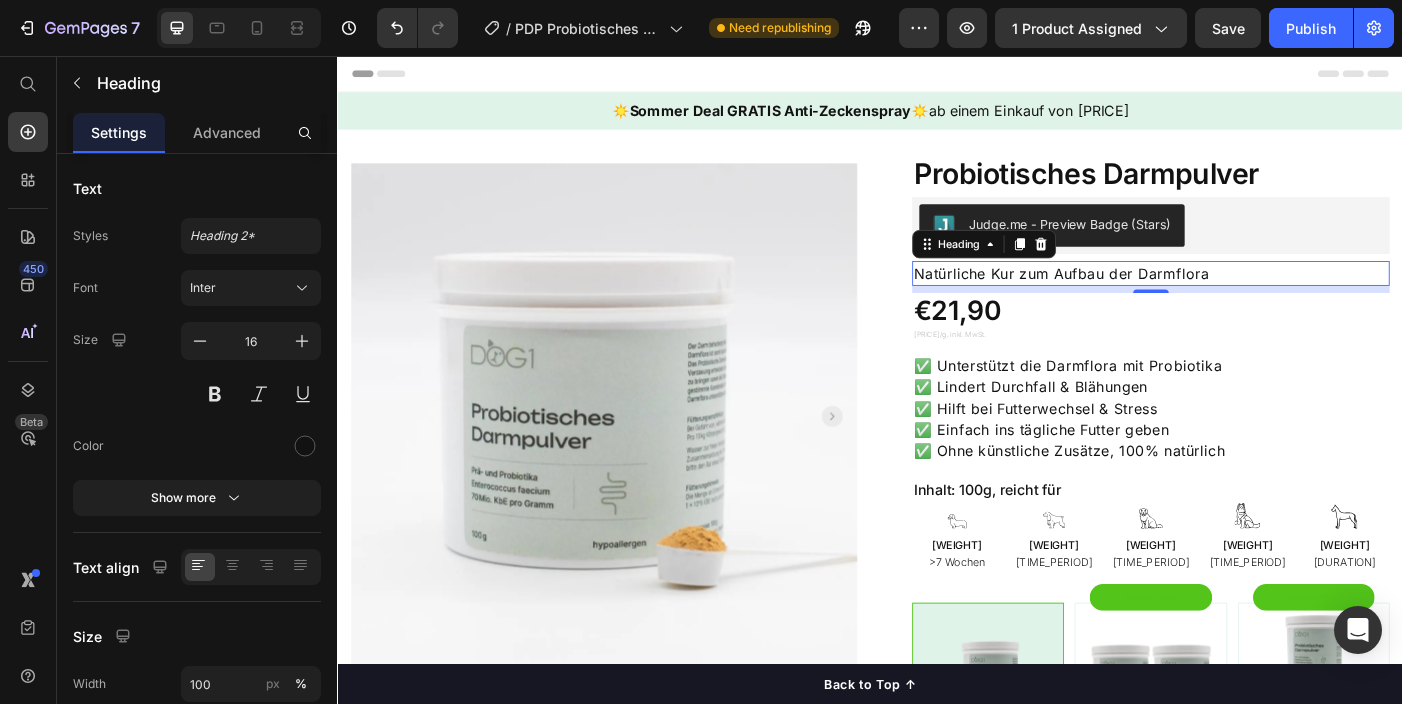 click on "Natürliche Kur zum Aufbau der Darmflora" at bounding box center (1253, 301) 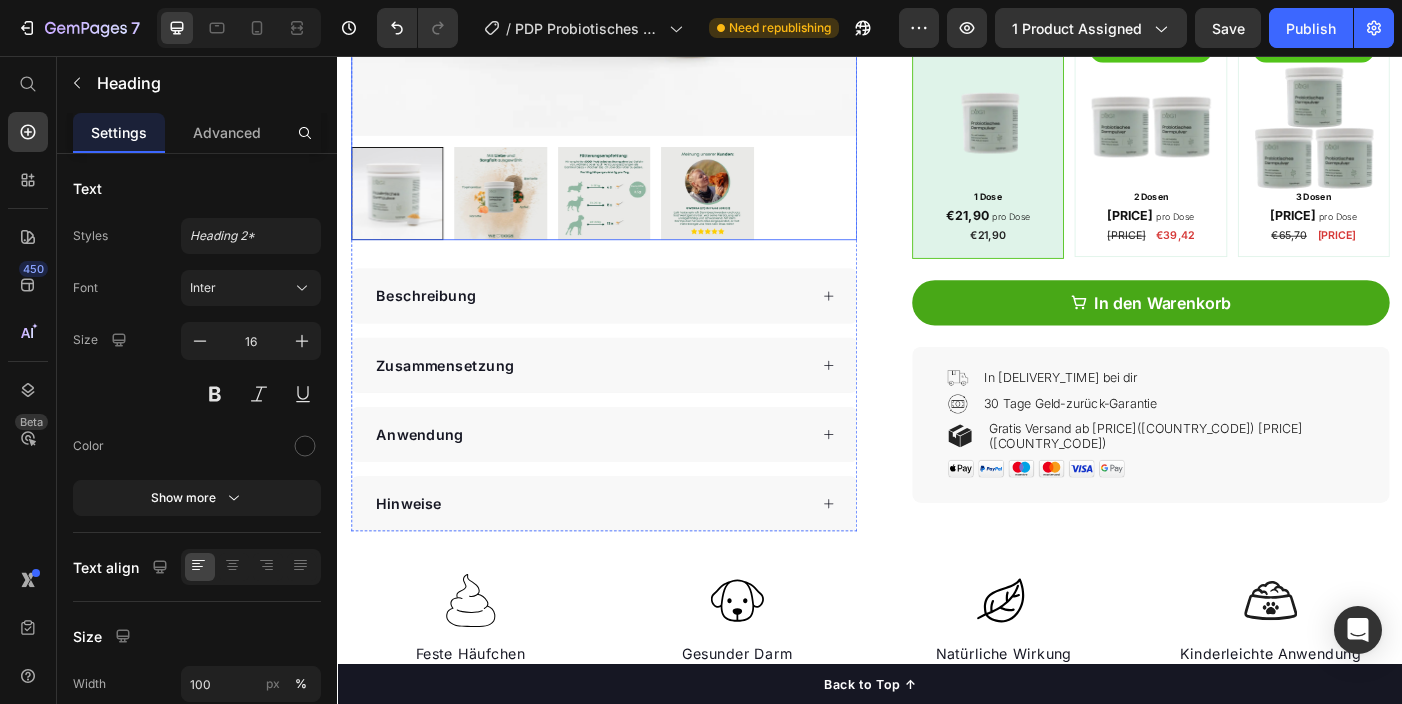 scroll, scrollTop: 632, scrollLeft: 0, axis: vertical 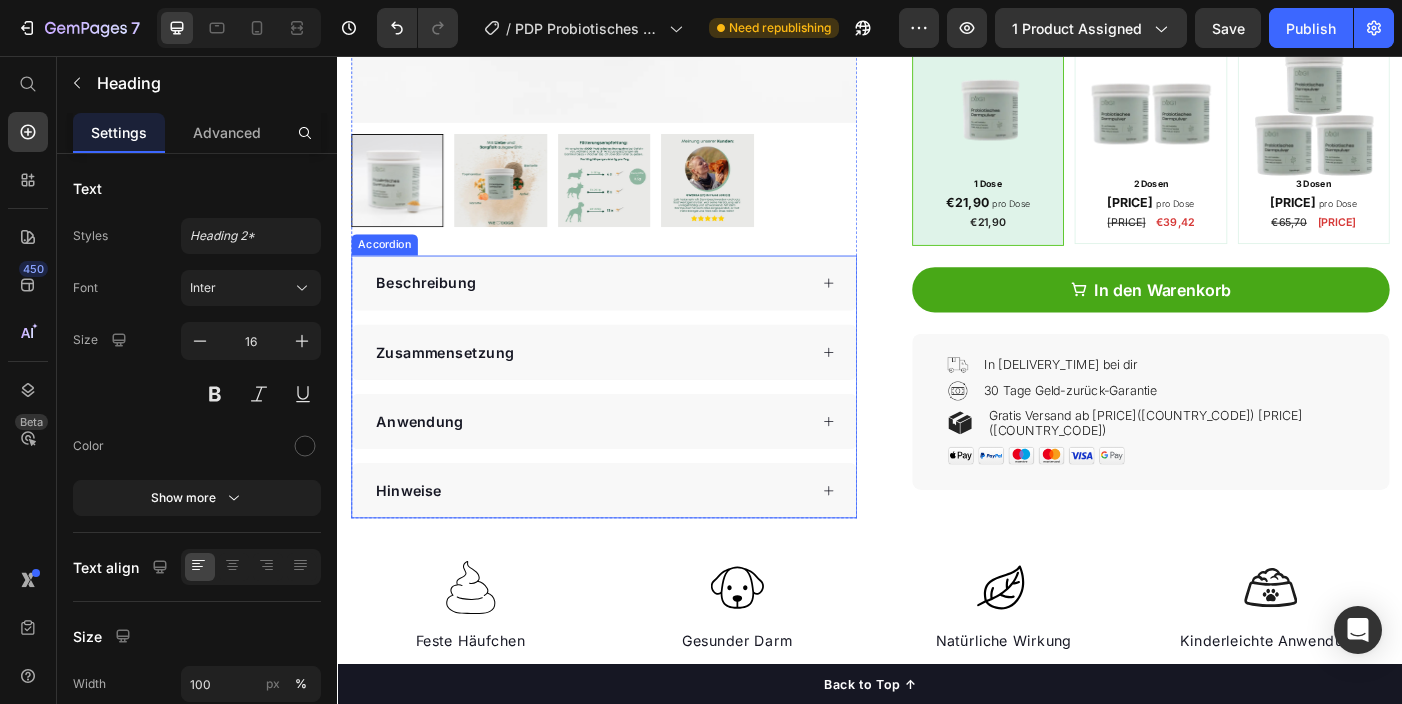 click on "Beschreibung" at bounding box center (622, 312) 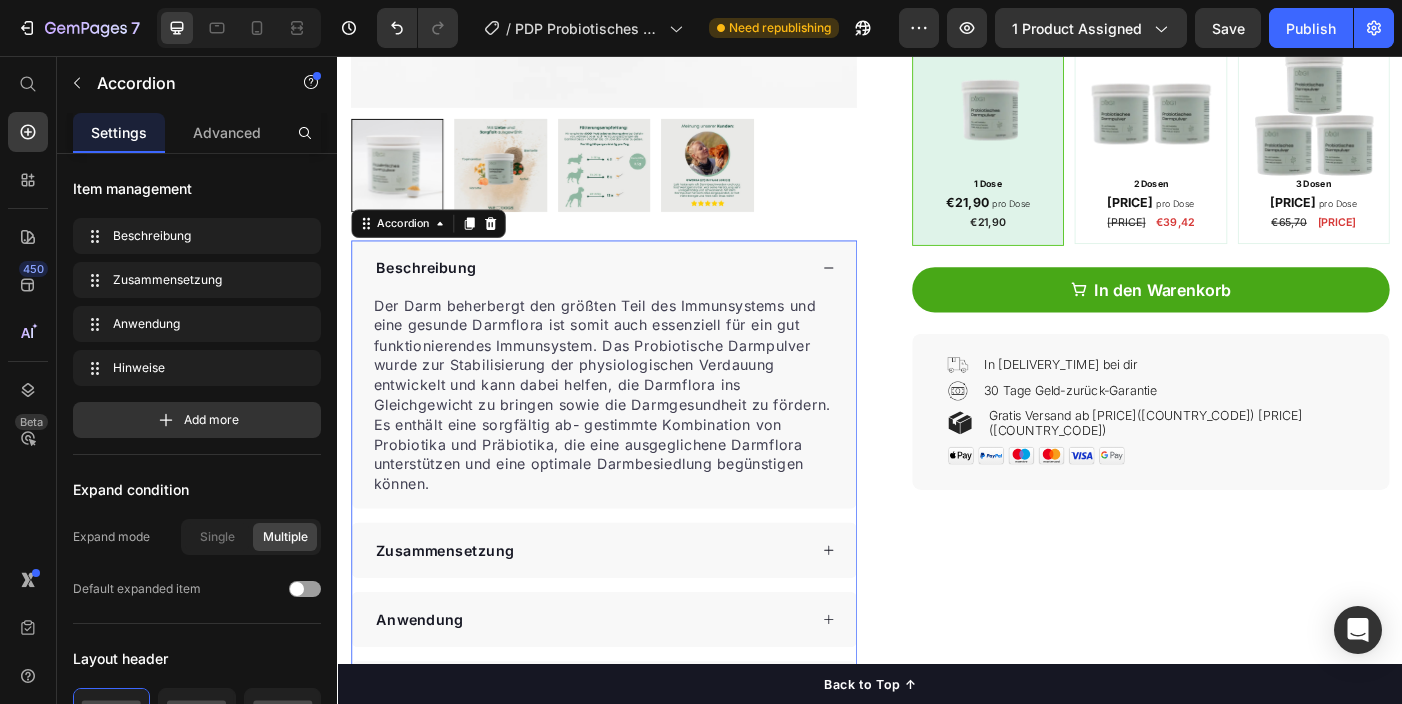 click on "Beschreibung" at bounding box center (622, 295) 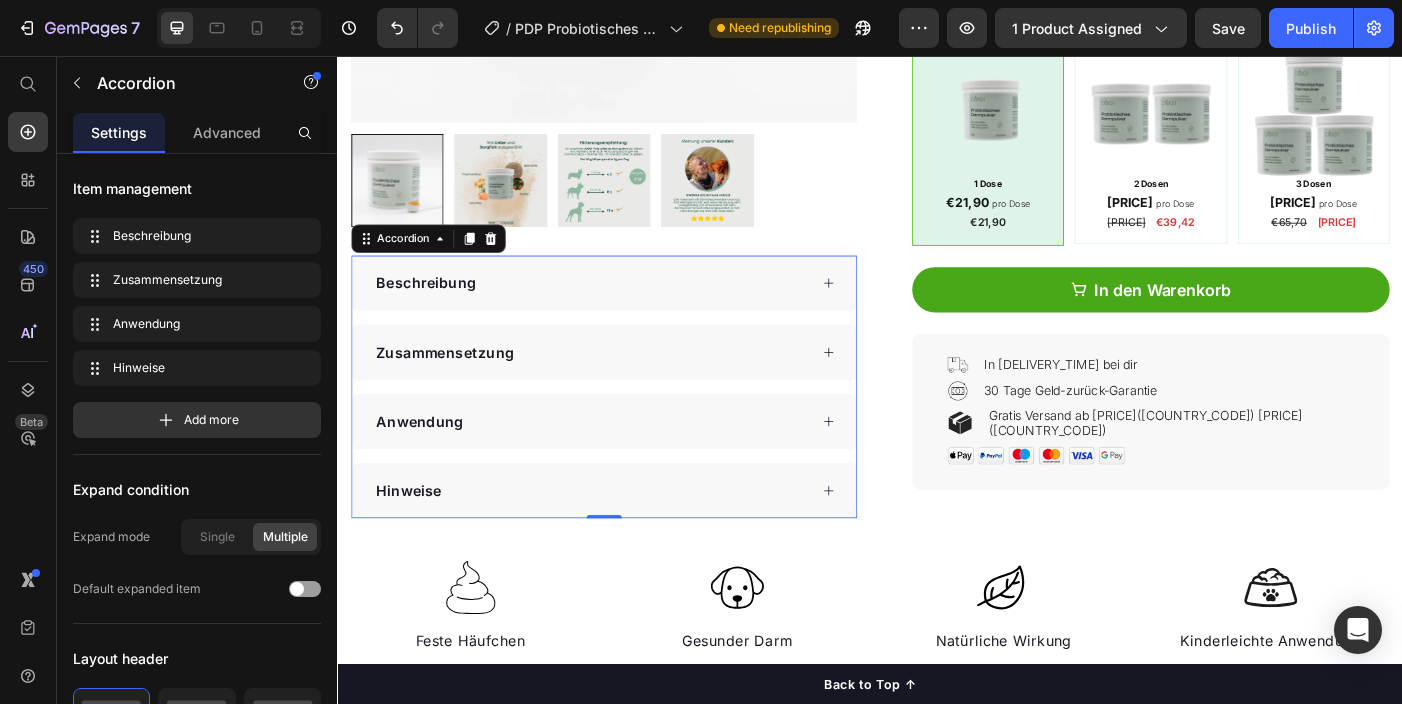 click on "Anwendung" at bounding box center [637, 468] 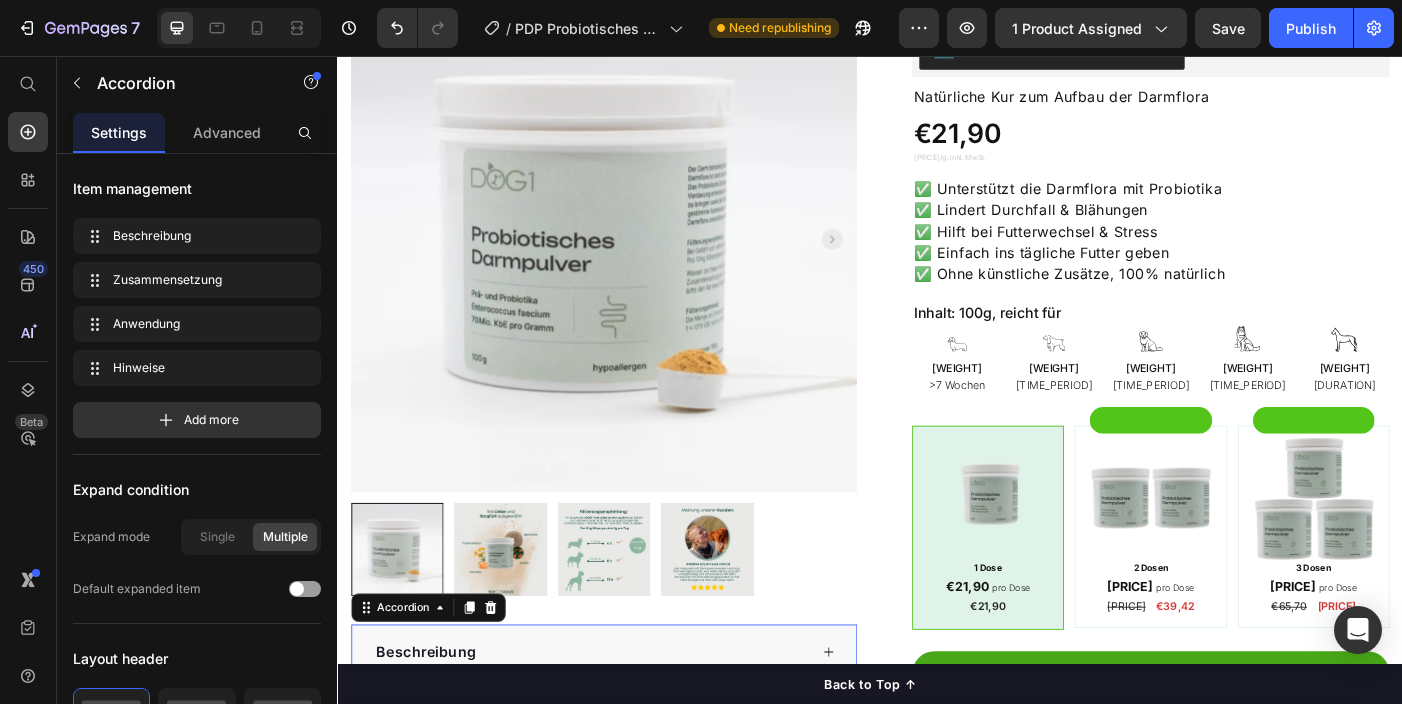 scroll, scrollTop: 87, scrollLeft: 0, axis: vertical 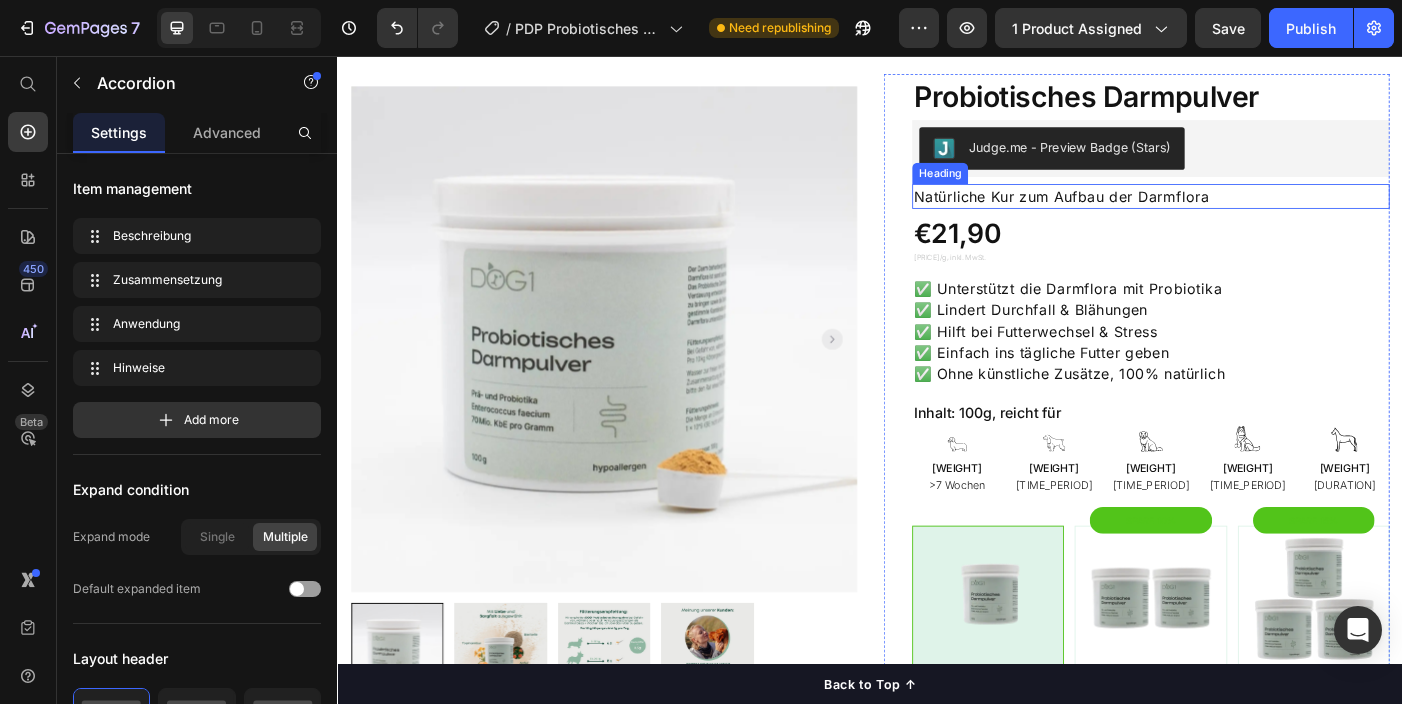 click on "Natürliche Kur zum Aufbau der Darmflora" at bounding box center [1253, 214] 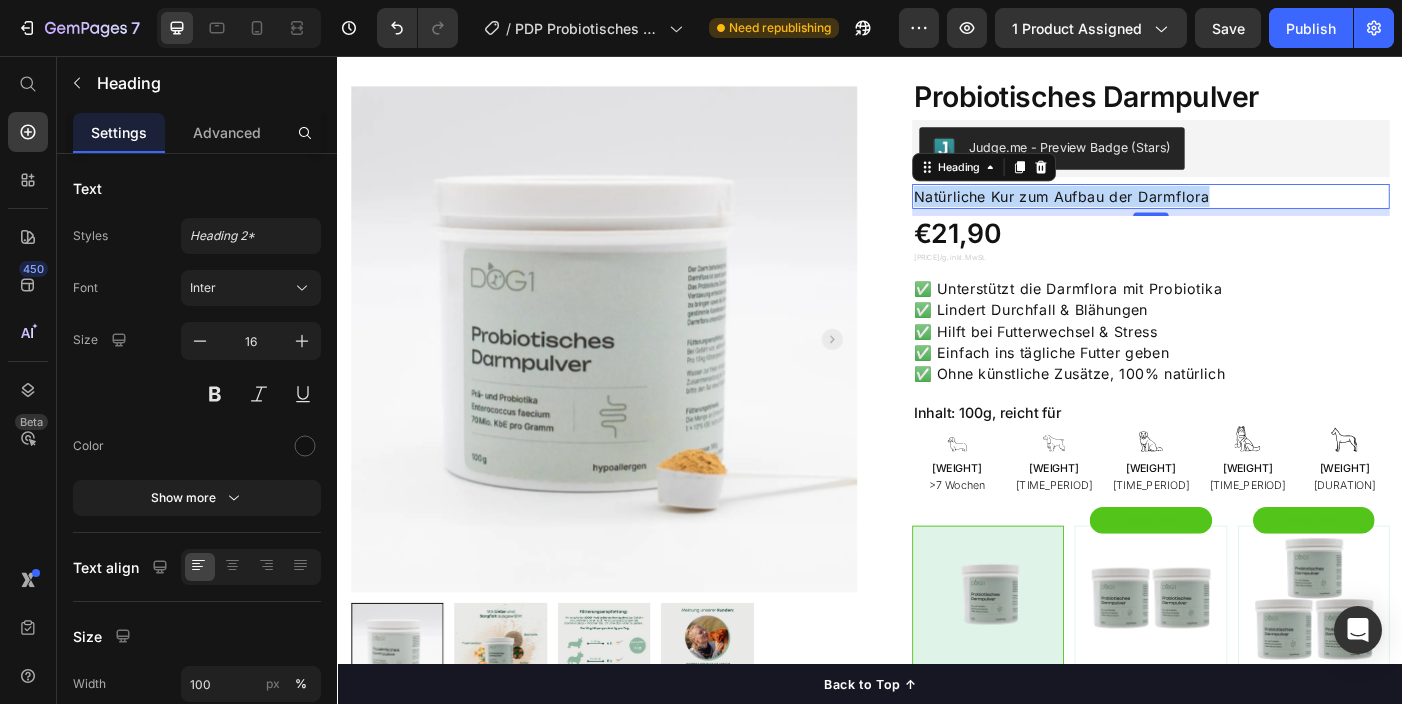 click on "Natürliche Kur zum Aufbau der Darmflora" at bounding box center [1253, 214] 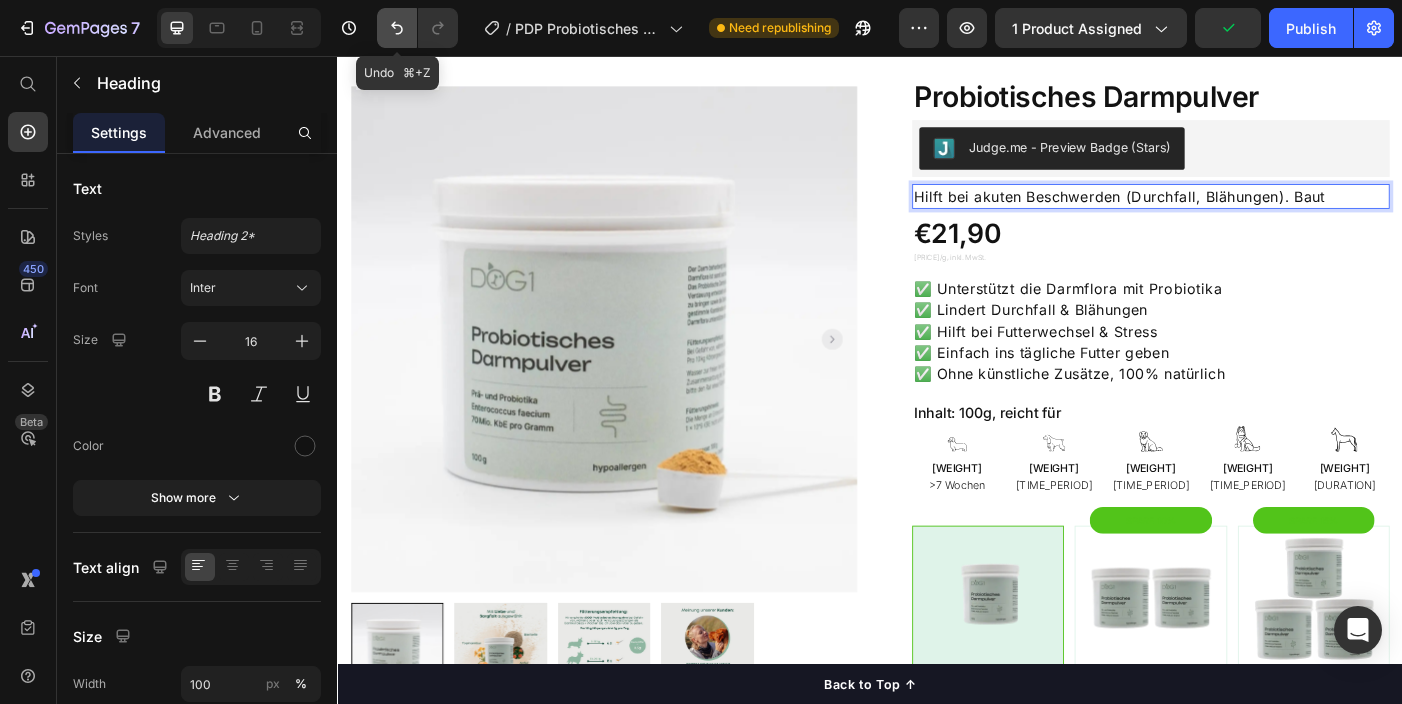 click 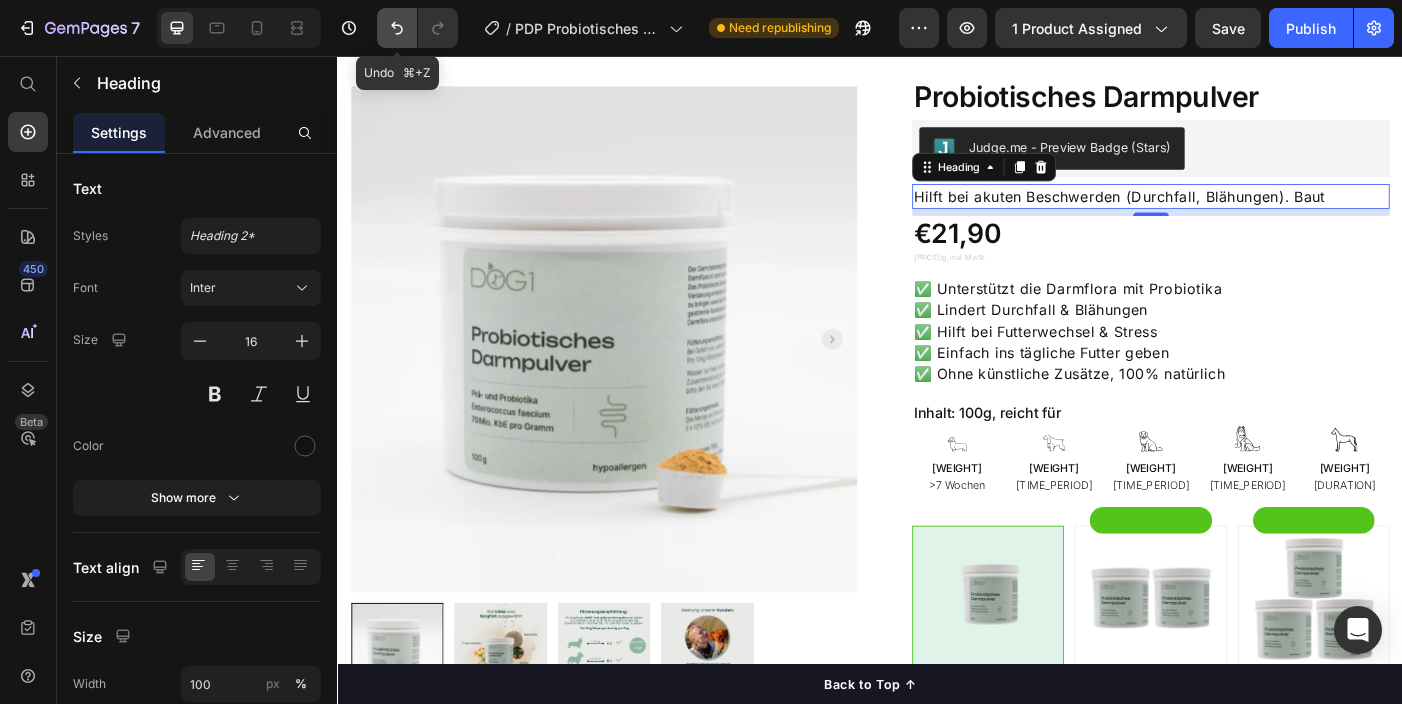 click 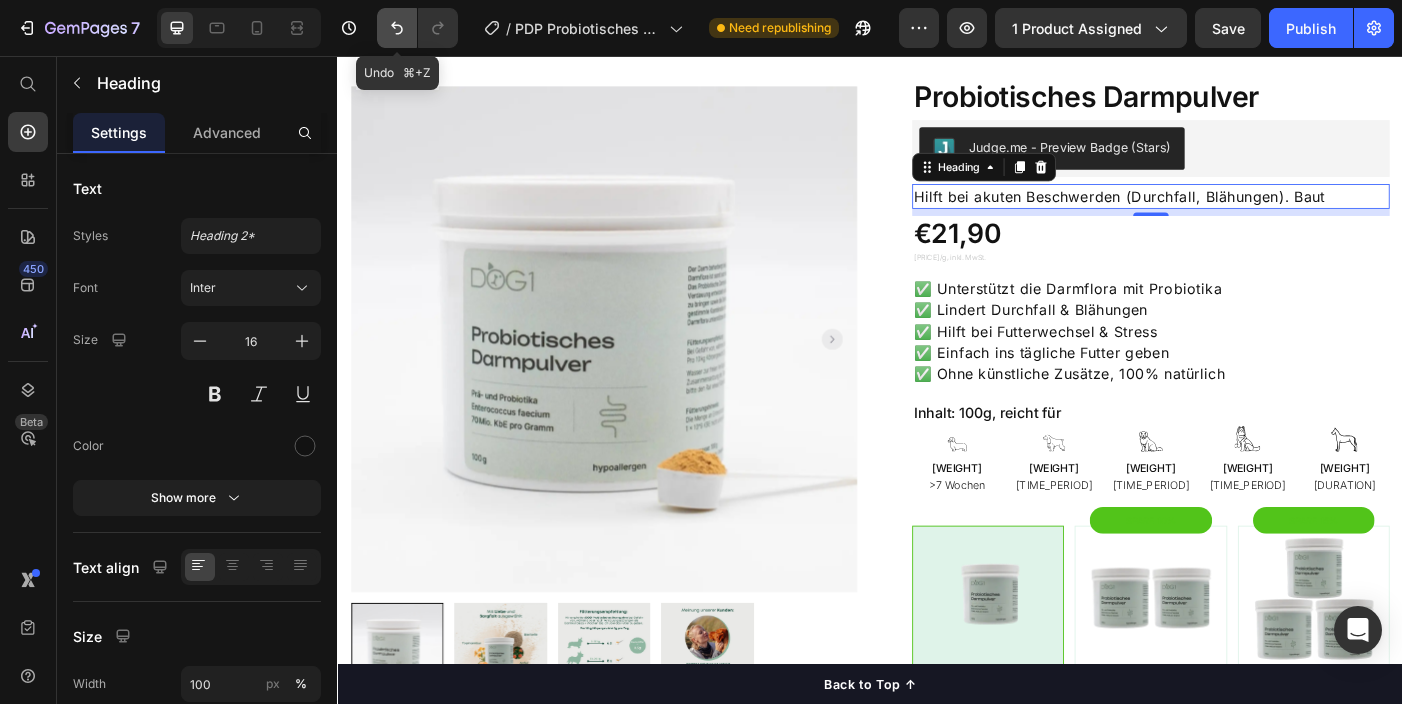click 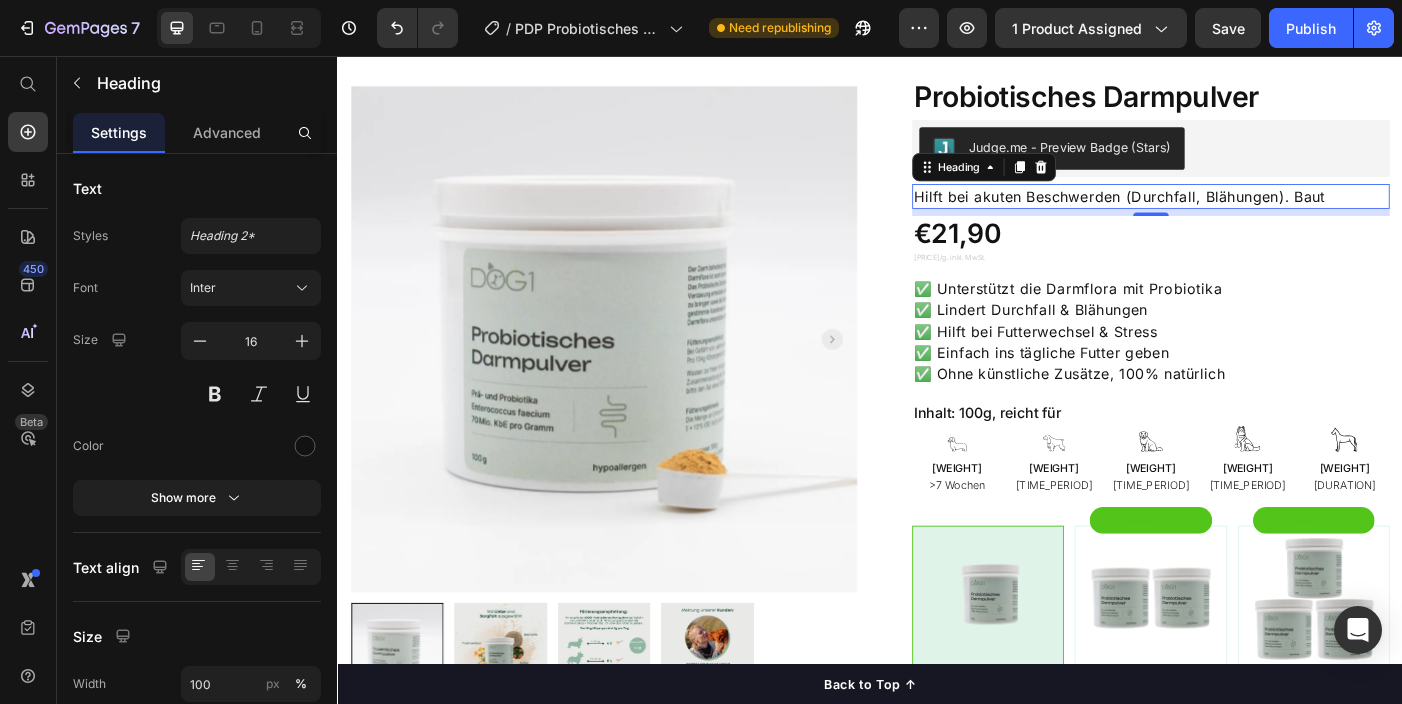 click on "Hilft bei akuten Beschwerden (Durchfall, Blähungen). Baut" at bounding box center (1253, 214) 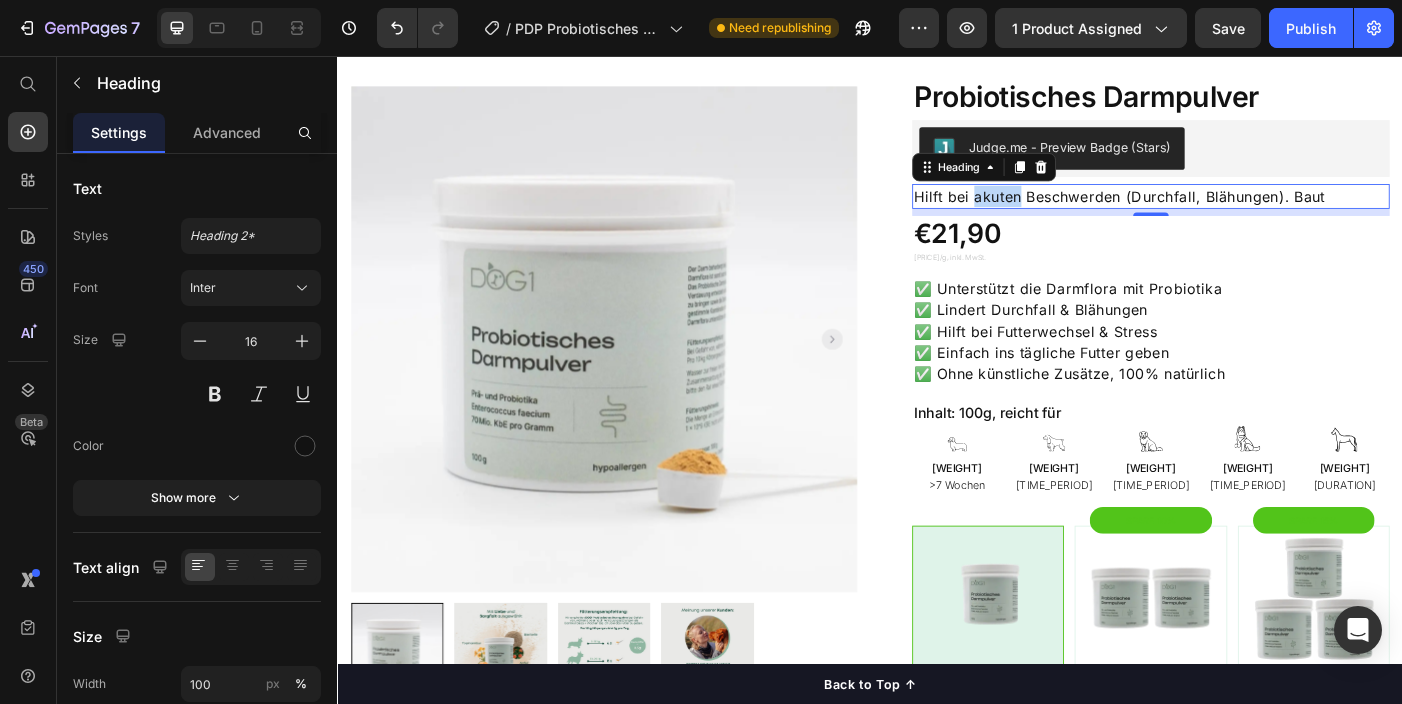 click on "Hilft bei akuten Beschwerden (Durchfall, Blähungen). Baut" at bounding box center (1253, 214) 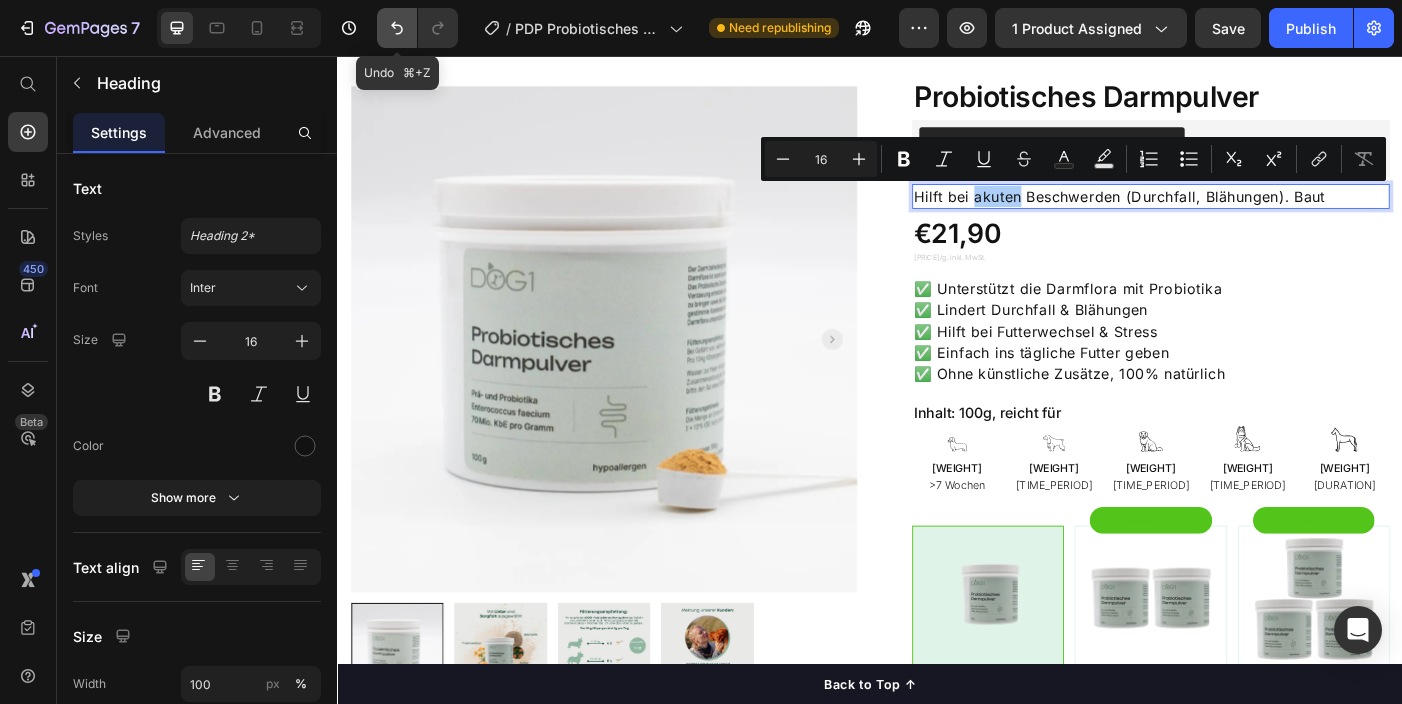 click 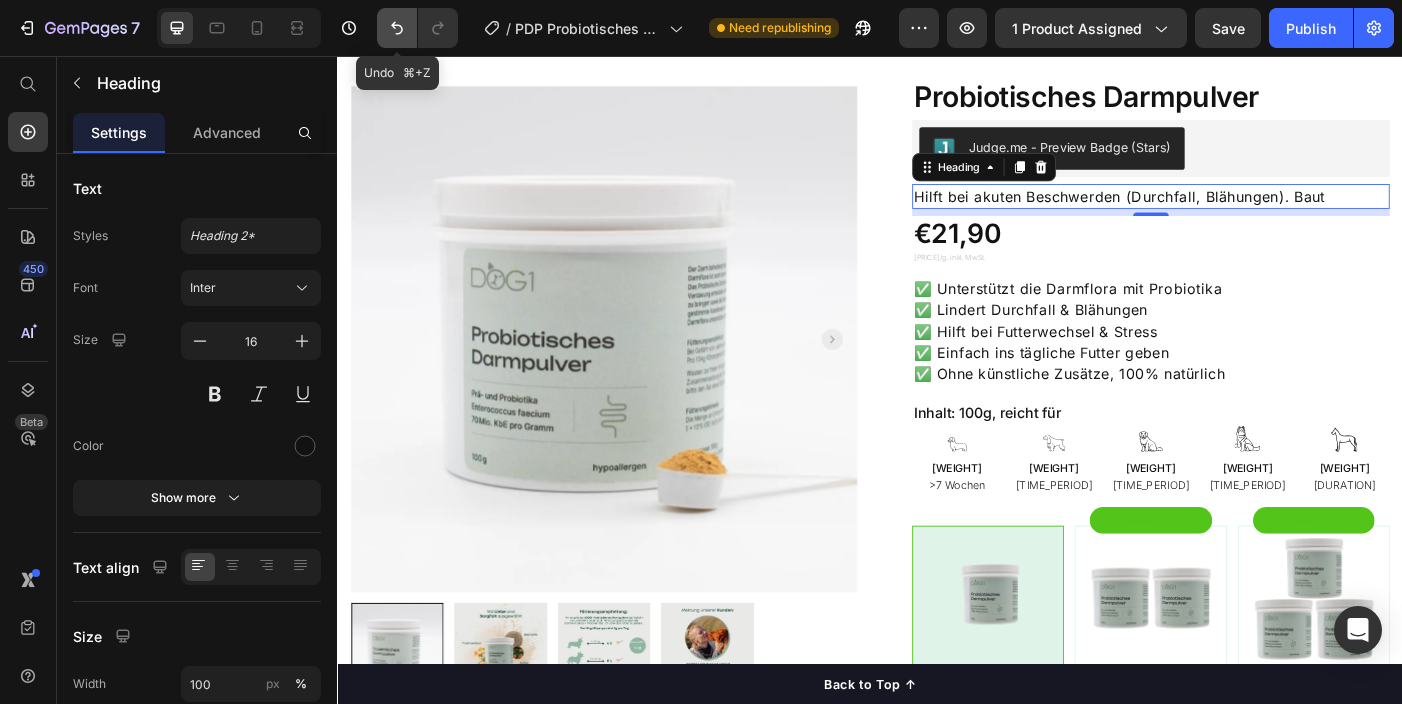 click 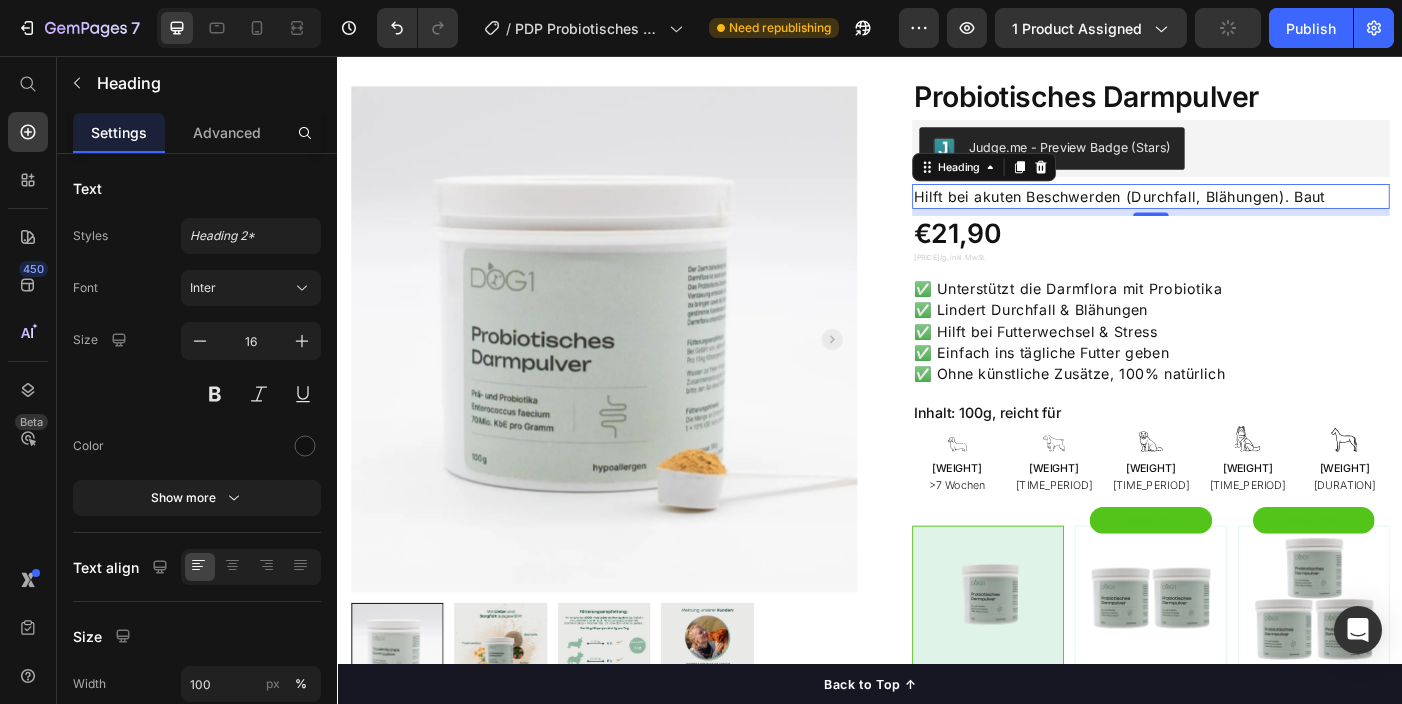 click on "Hilft bei akuten Beschwerden (Durchfall, Blähungen). Baut" at bounding box center (1253, 214) 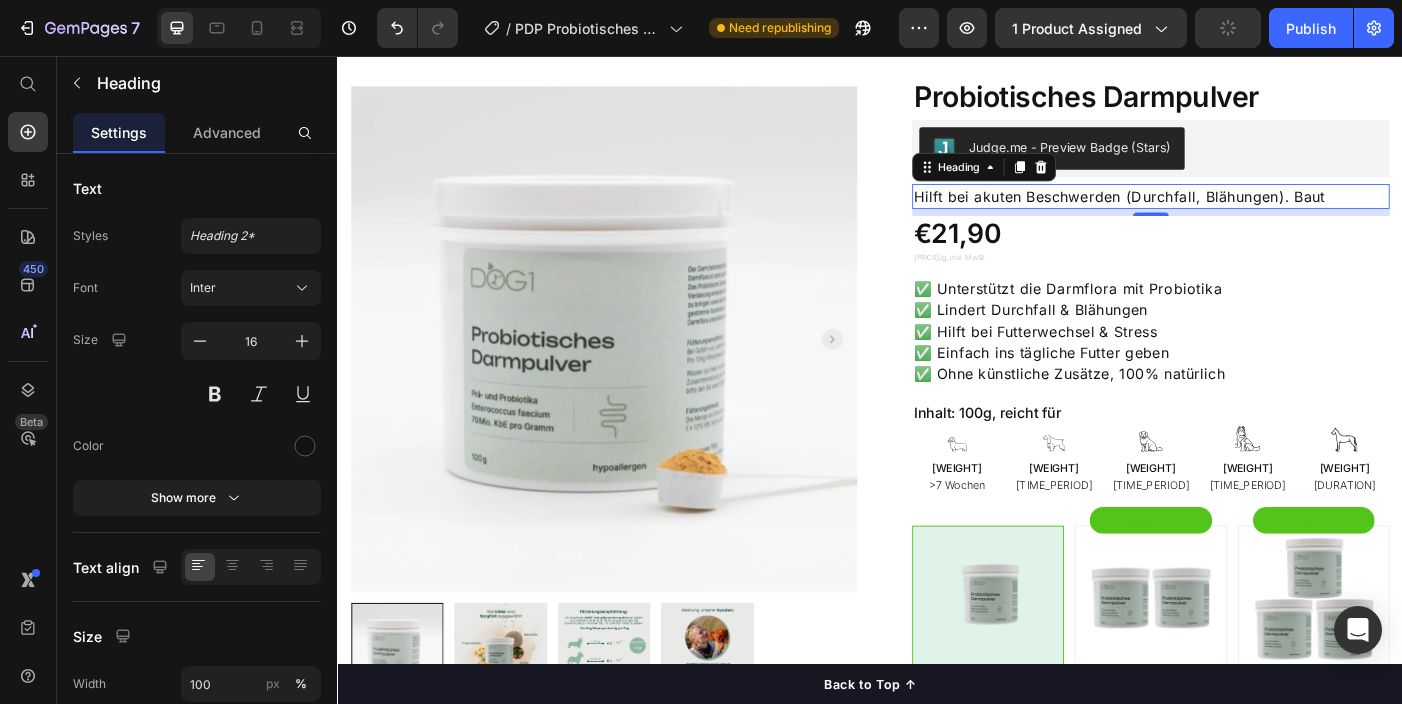 click on "Hilft bei akuten Beschwerden (Durchfall, Blähungen). Baut" at bounding box center [1253, 214] 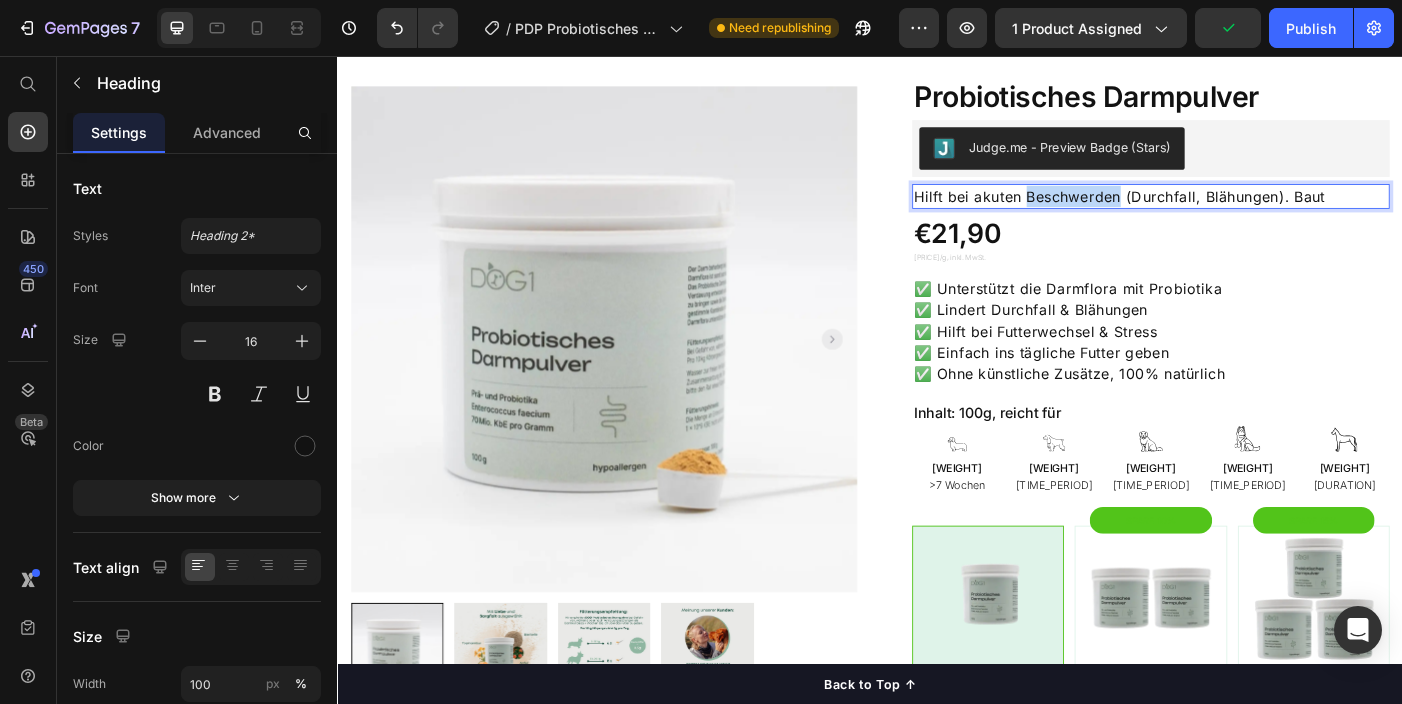click on "Hilft bei akuten Beschwerden (Durchfall, Blähungen). Baut" at bounding box center [1253, 214] 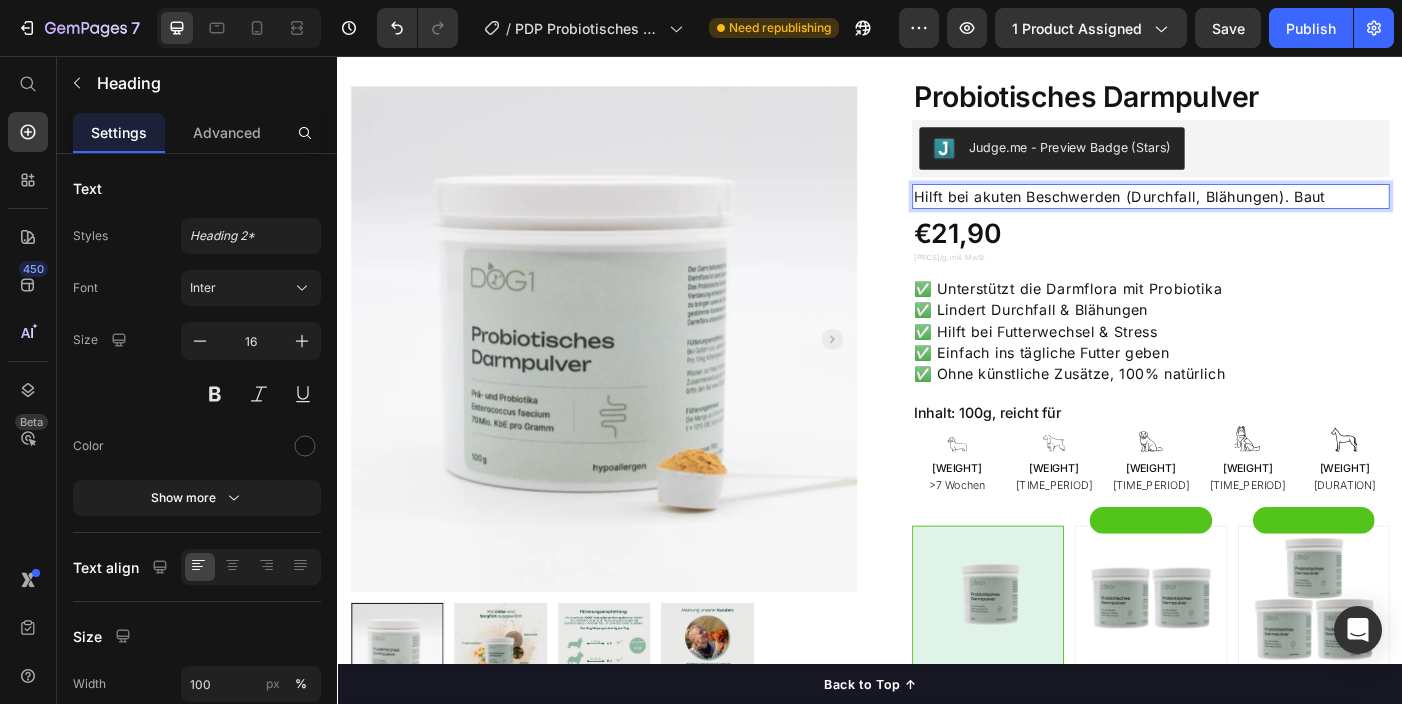 click on "Hilft bei akuten Beschwerden (Durchfall, Blähungen). Baut" at bounding box center (1253, 214) 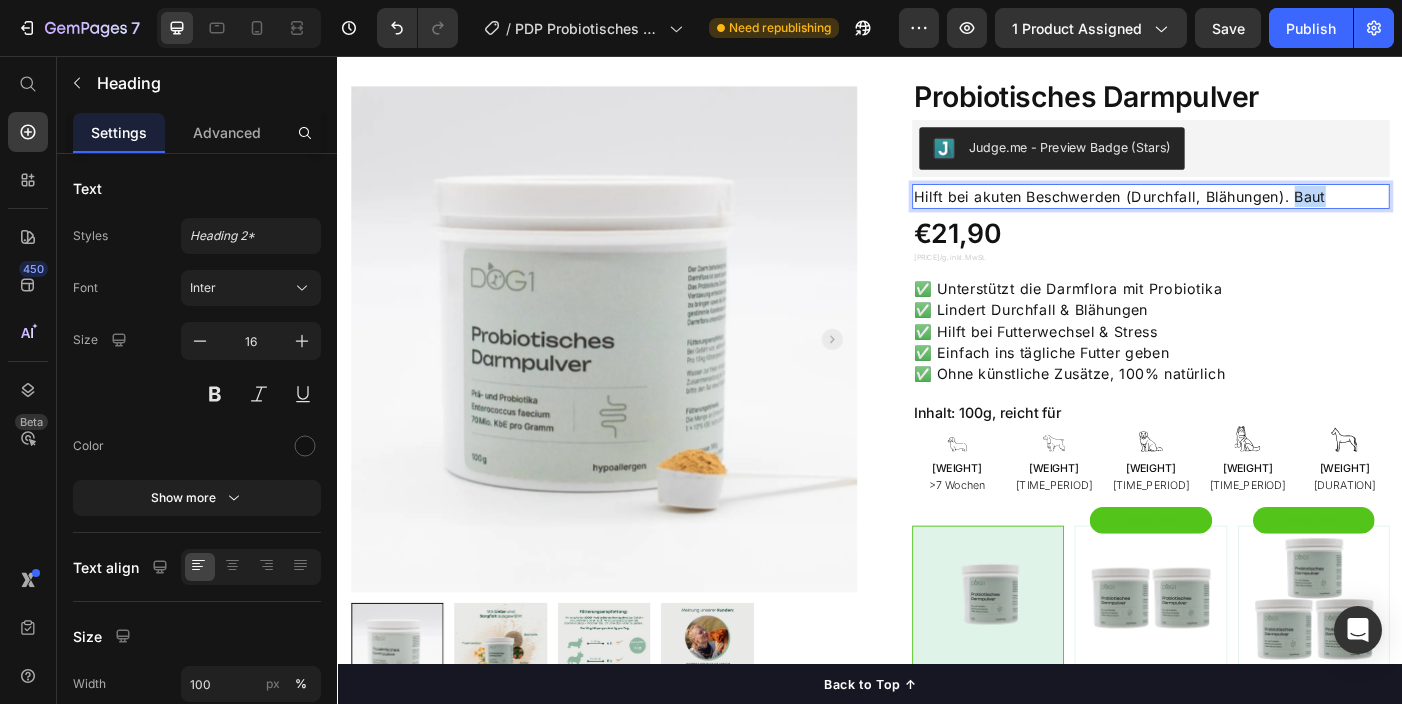 click on "Hilft bei akuten Beschwerden (Durchfall, Blähungen). Baut" at bounding box center [1253, 214] 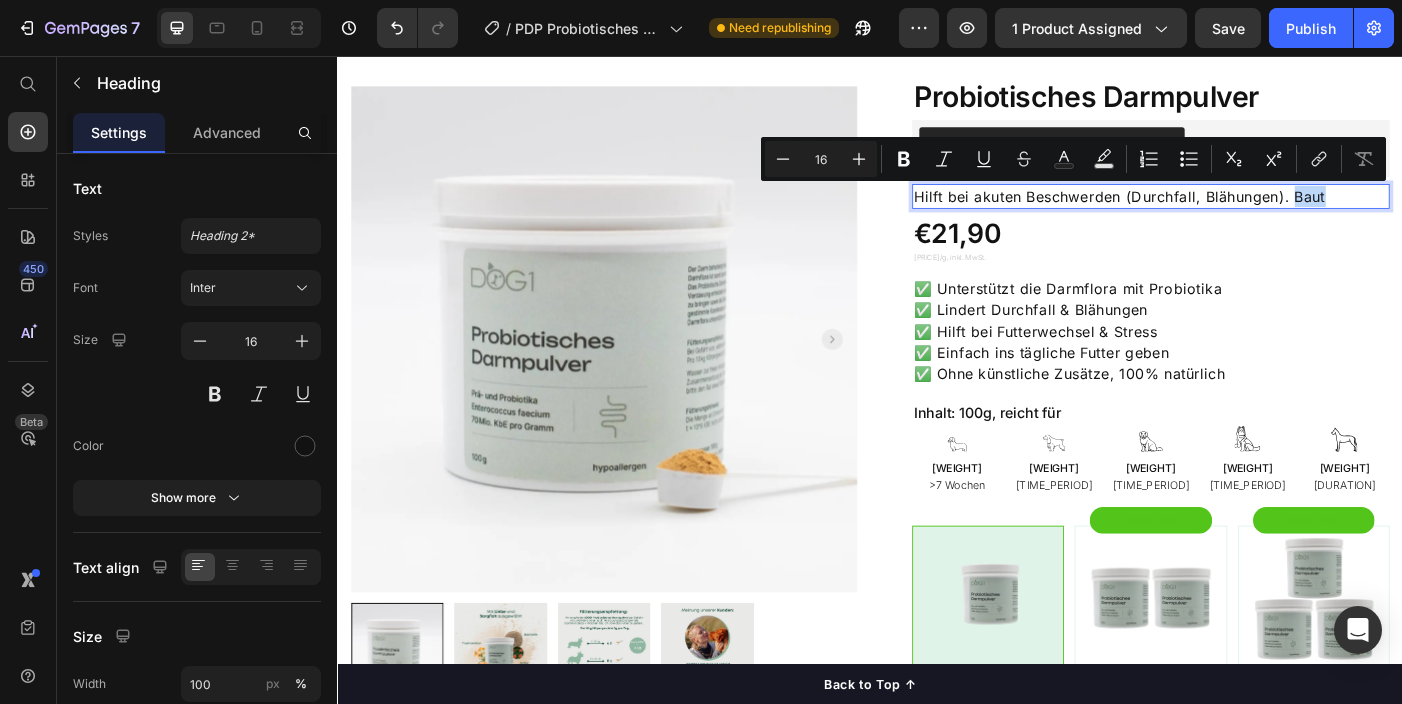click on "Hilft bei akuten Beschwerden (Durchfall, Blähungen). Baut" at bounding box center [1253, 214] 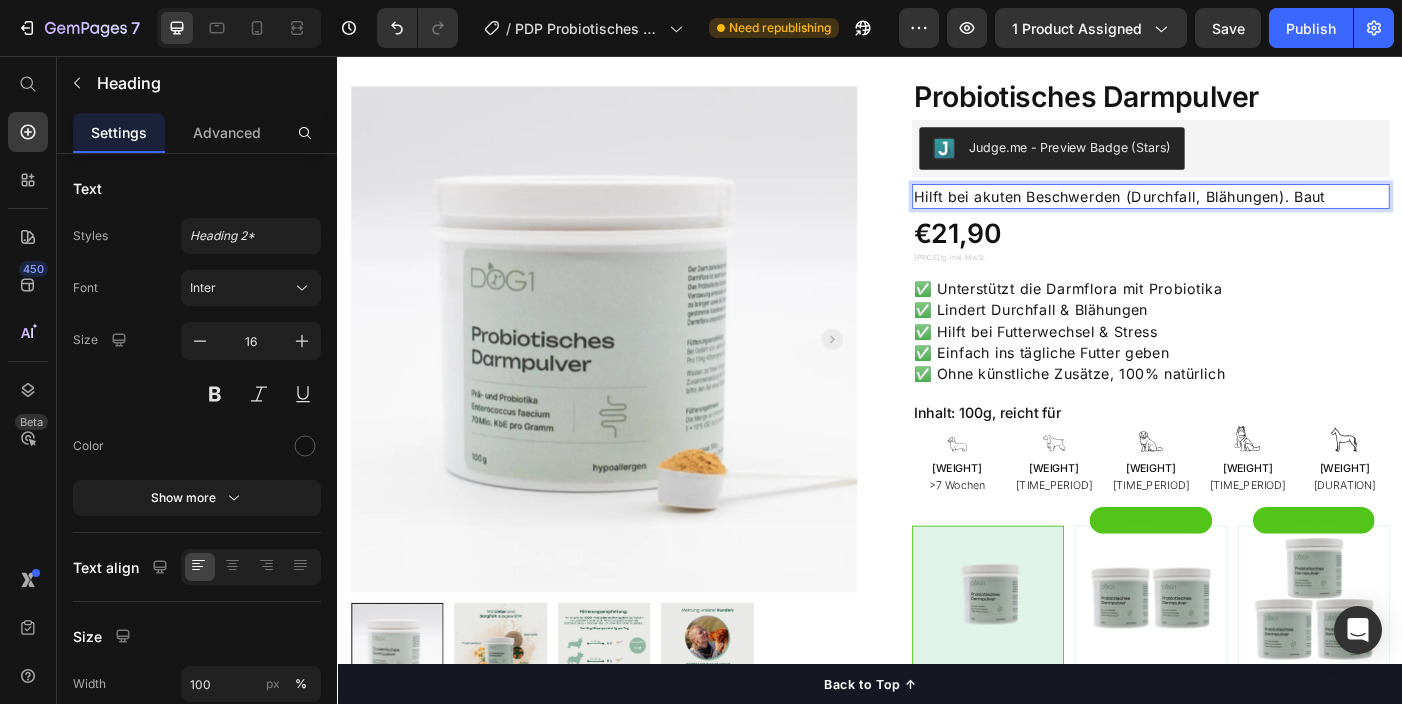 click on "Hilft bei akuten Beschwerden (Durchfall, Blähungen). Baut" at bounding box center (1253, 214) 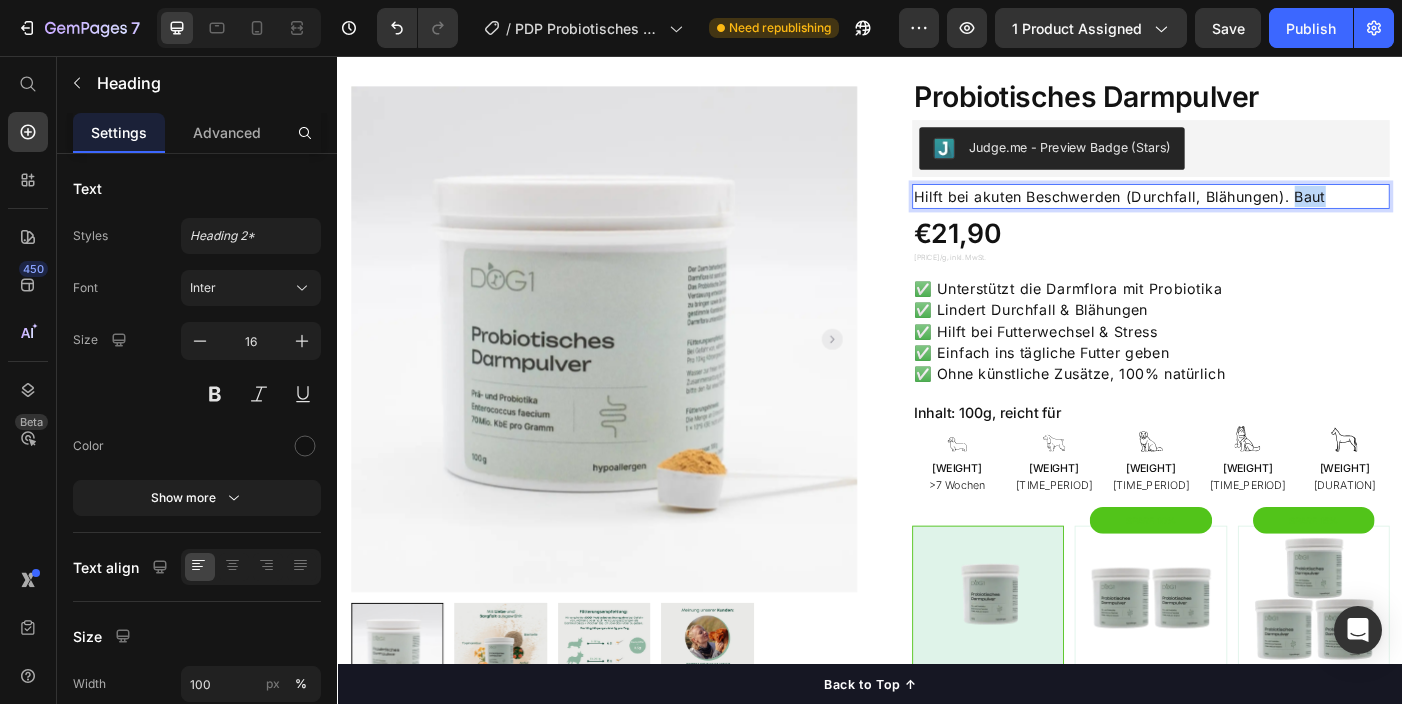 click on "Hilft bei akuten Beschwerden (Durchfall, Blähungen). Baut" at bounding box center (1253, 214) 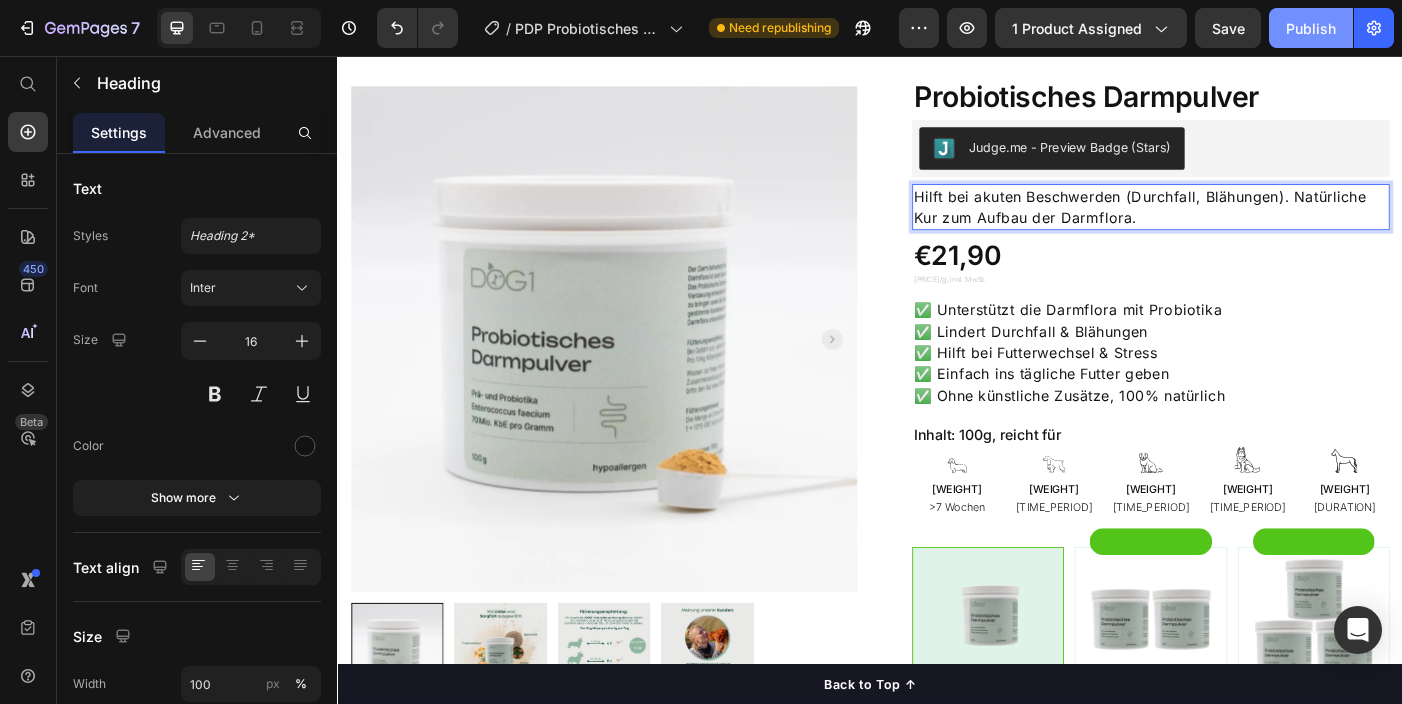 click on "Publish" at bounding box center [1311, 28] 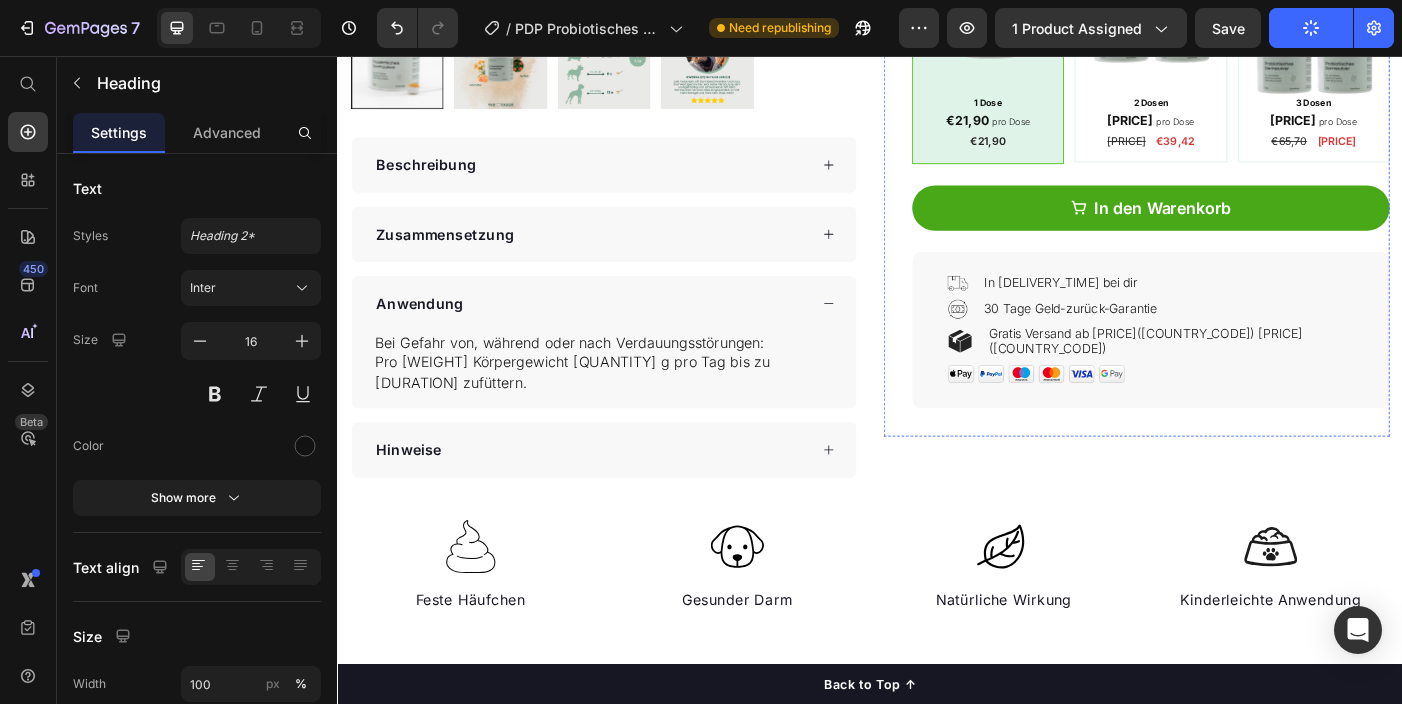 scroll, scrollTop: 765, scrollLeft: 0, axis: vertical 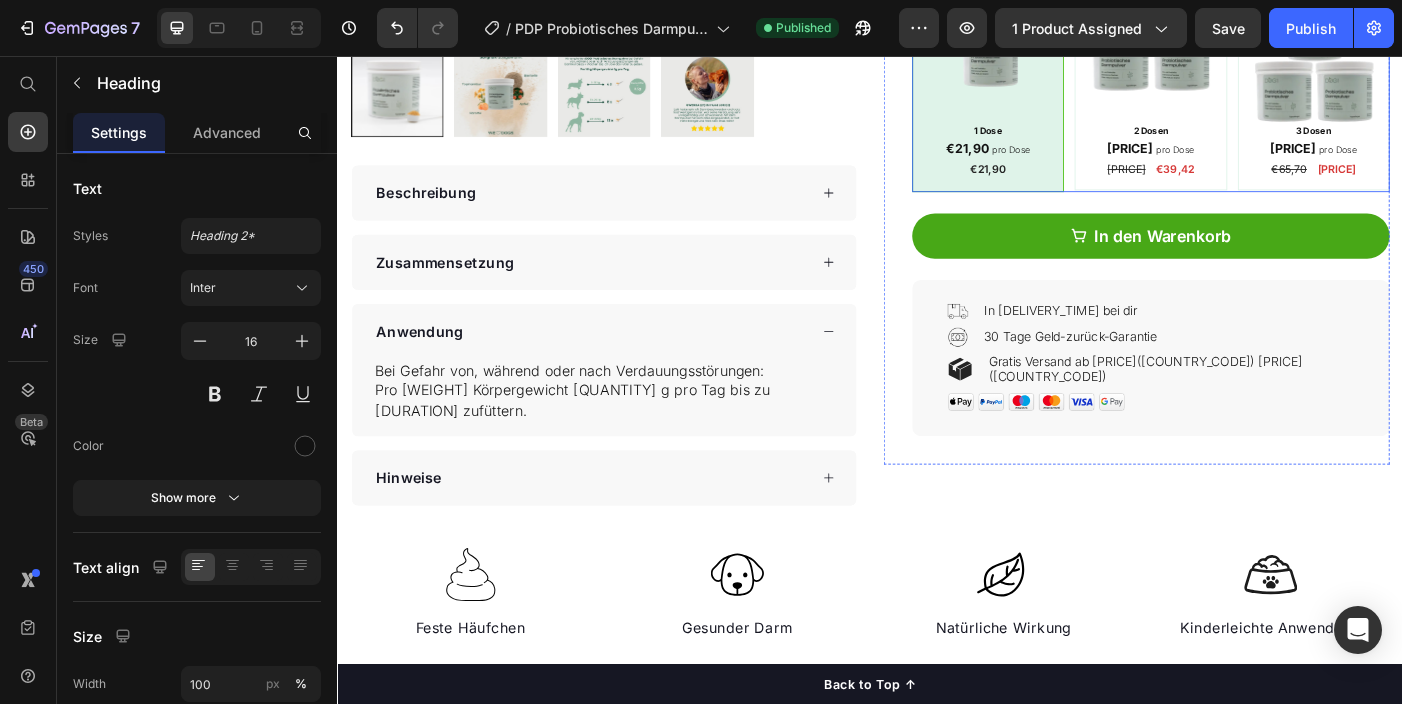 click on "Image 1 Dose Text Block [PRICE] pro Dose Text Block [PRICE] Product Price Row Row SPARE 10% Product Badge Image 2 Dosen Text Block [PRICE] pro Dose Text Block [PRICE] Product Price [PRICE] Product Price Row Row SPARE 15% Product Badge Image 3 Dosen Text Block [PRICE] pro Dose Text Block [PRICE] Product Price [PRICE] Product Price Row Row" at bounding box center [1253, 94] 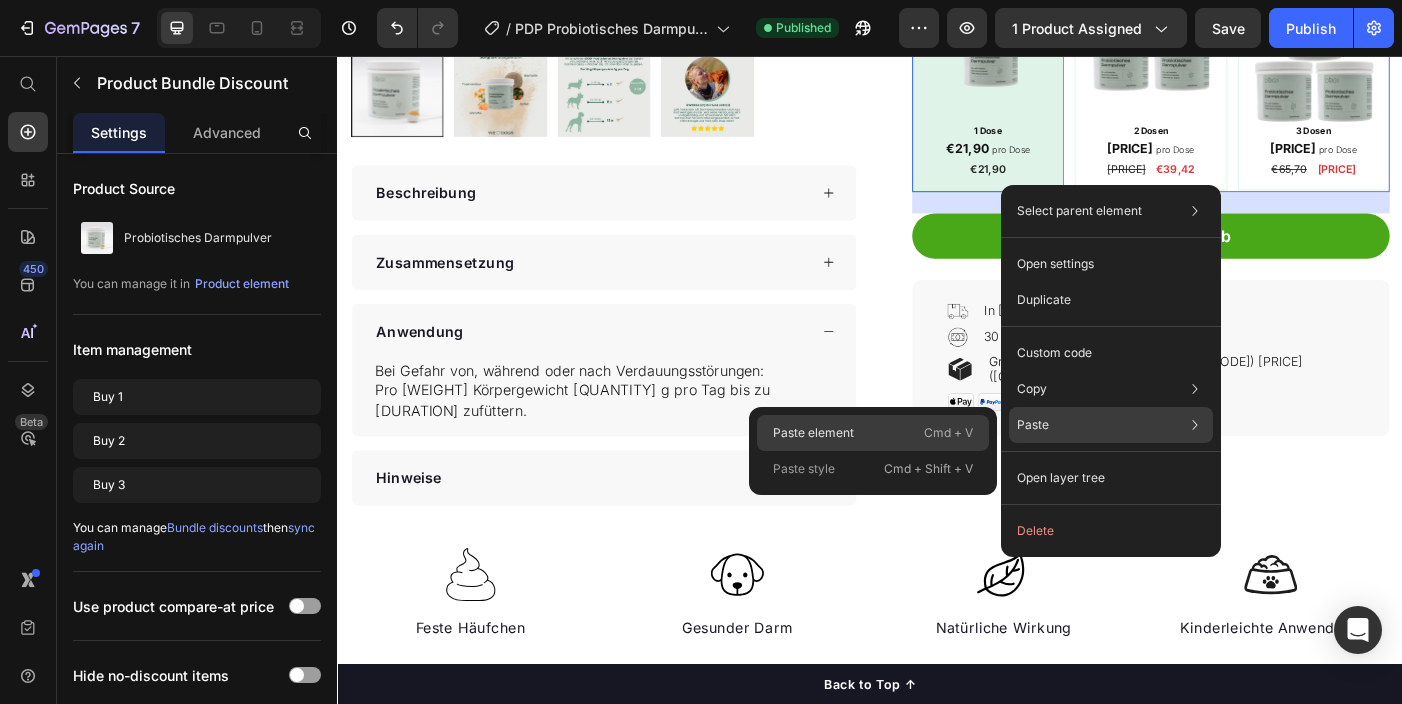 click on "Paste element  Cmd + V" 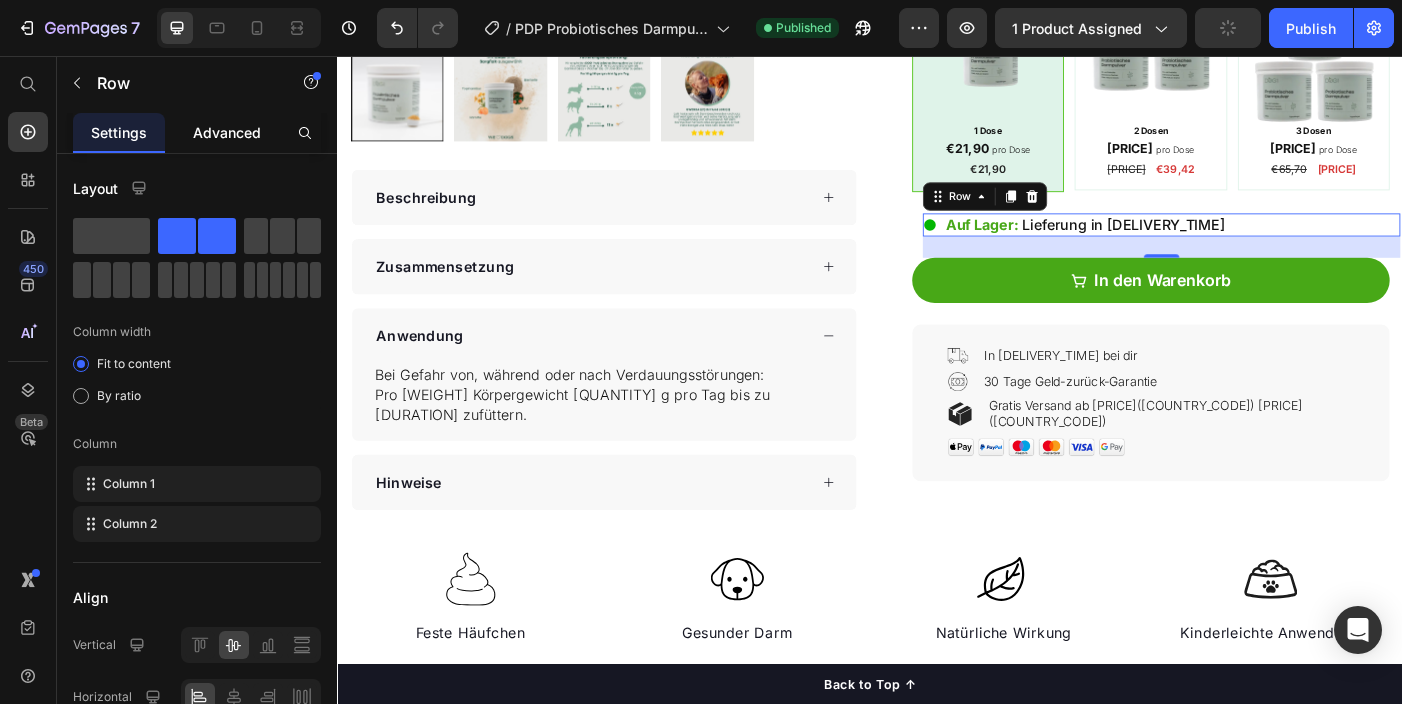 click on "Advanced" at bounding box center [227, 132] 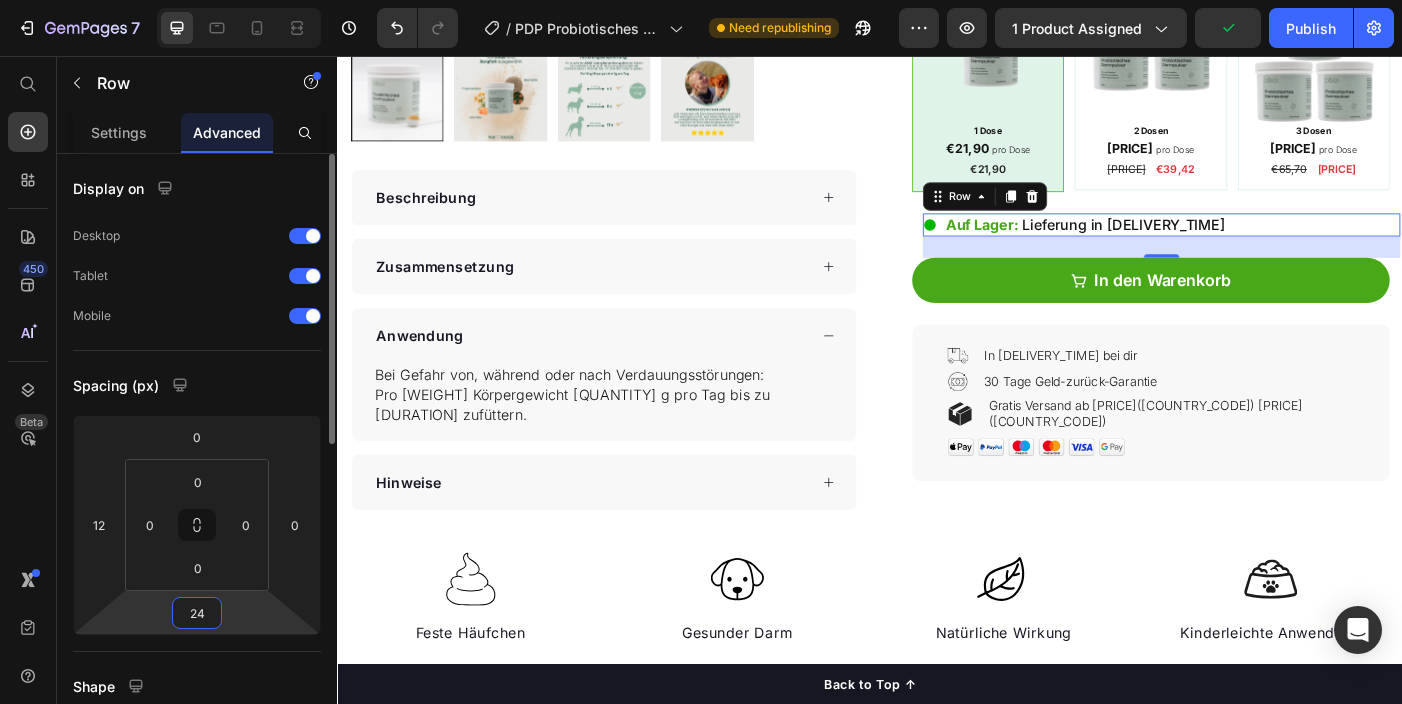 click on "24" at bounding box center (197, 613) 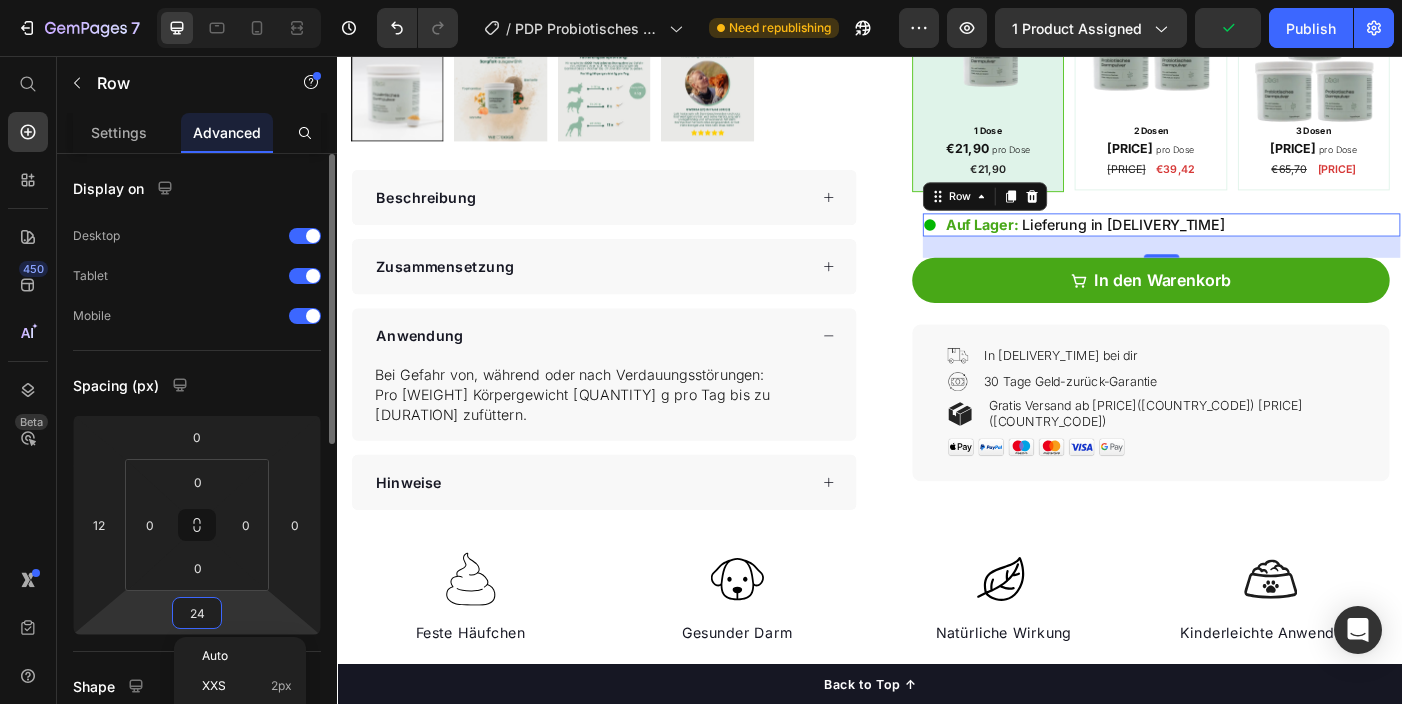 scroll, scrollTop: 4, scrollLeft: 0, axis: vertical 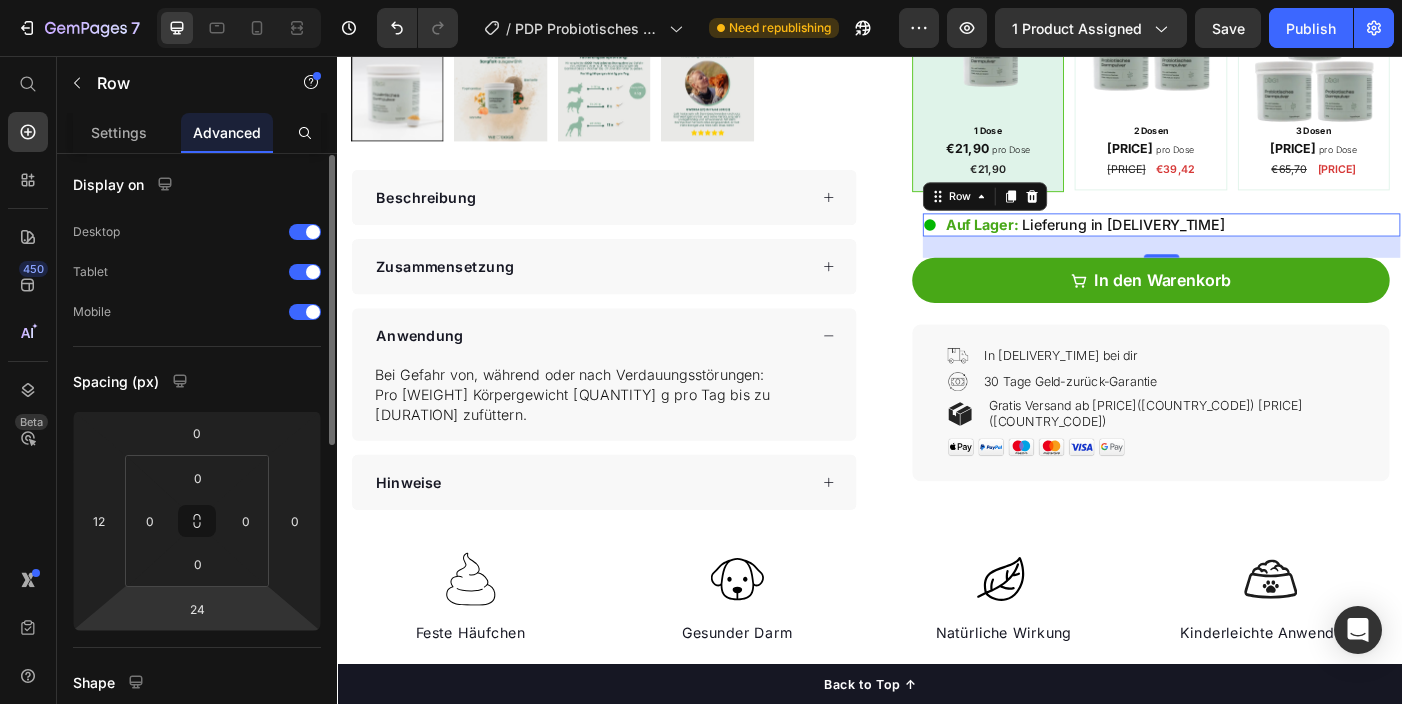 click on "Spacing (px) 0 12 24 0 0 0 0 0" 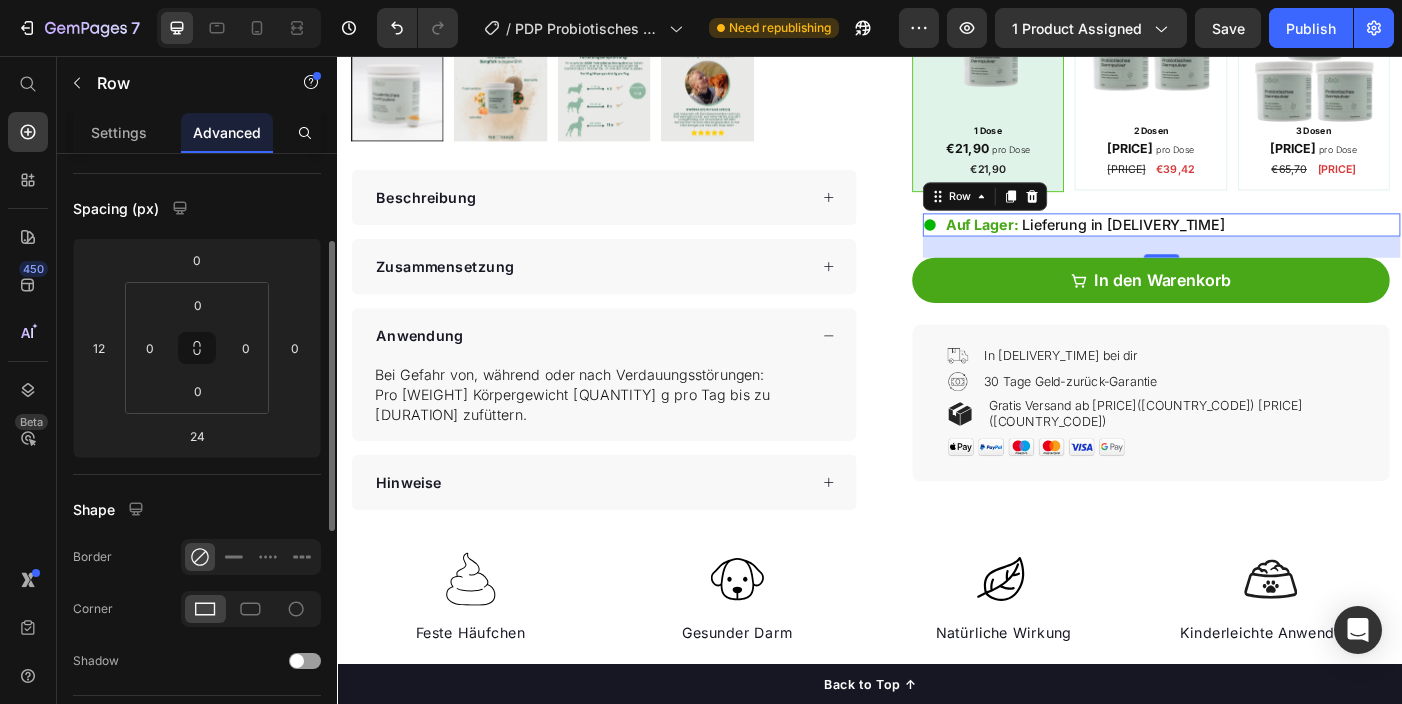 scroll, scrollTop: 180, scrollLeft: 0, axis: vertical 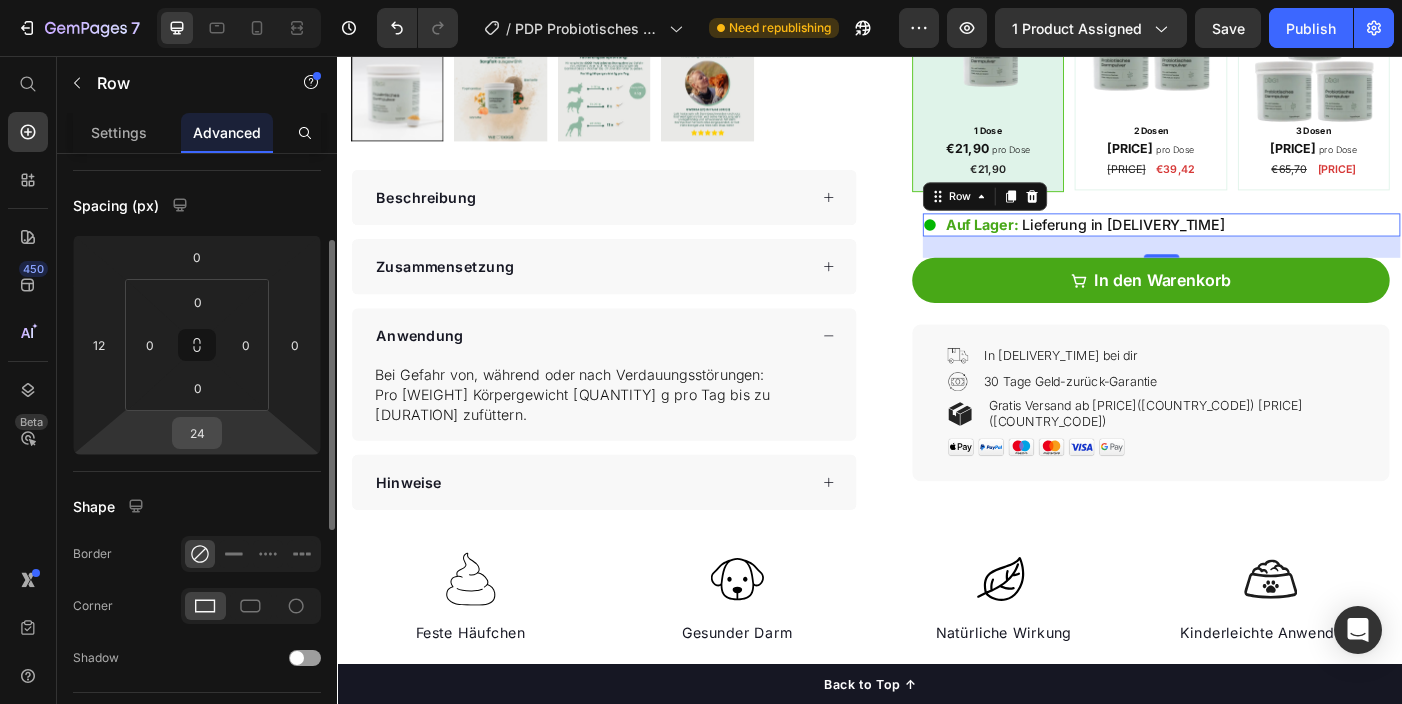 click on "24" at bounding box center (197, 433) 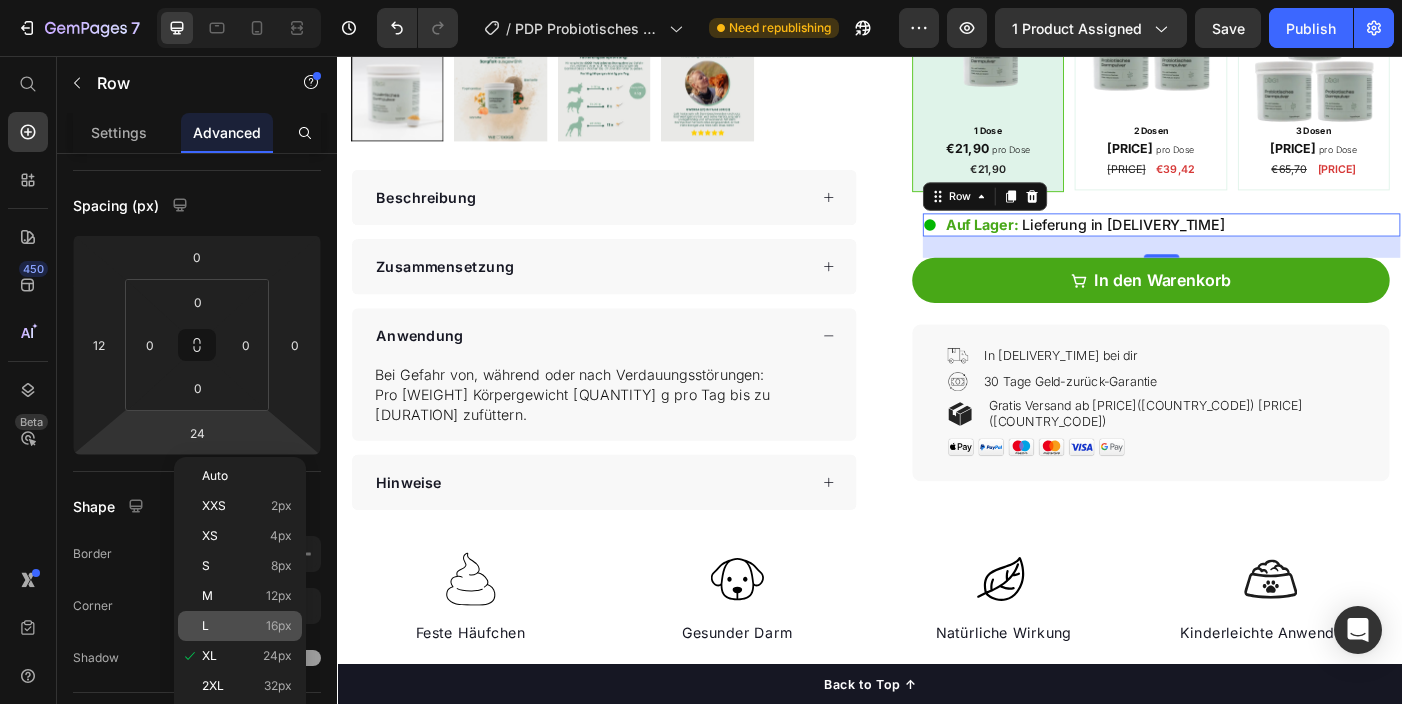 click on "L 16px" at bounding box center [247, 626] 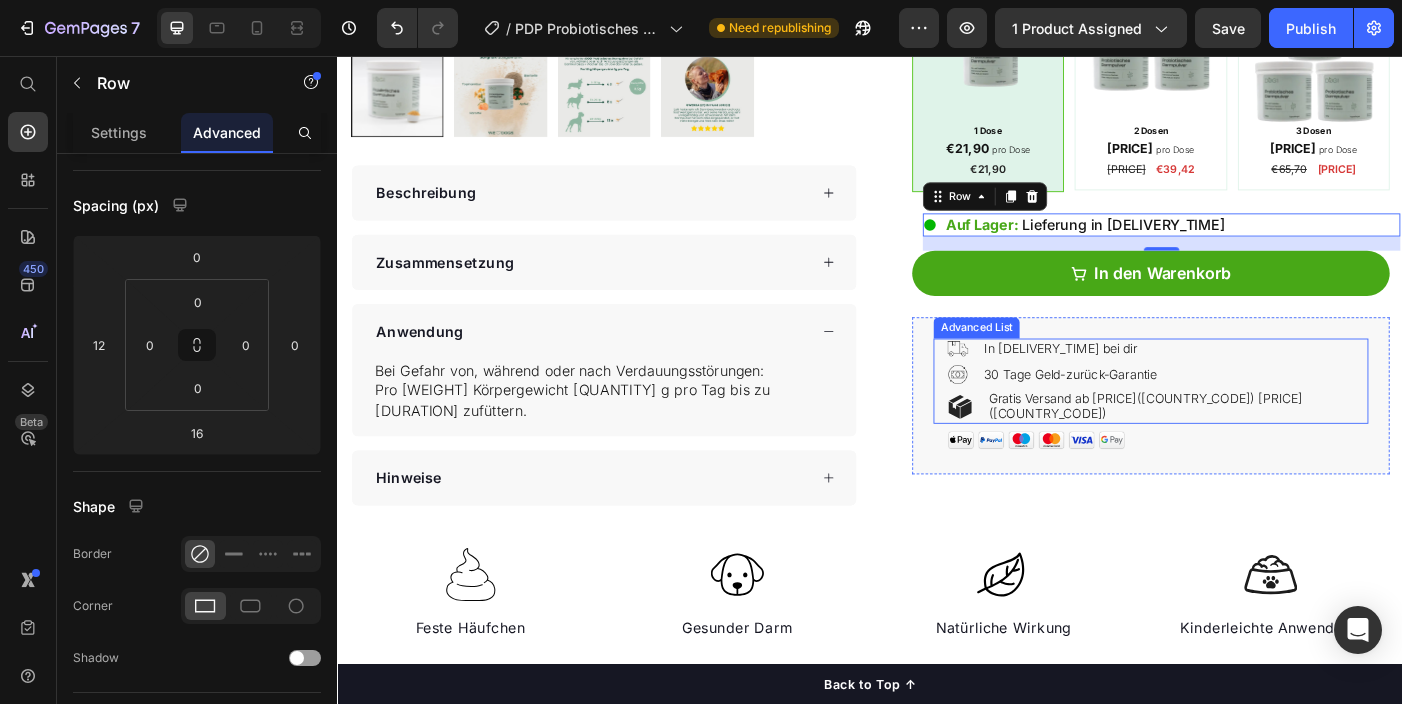 click on "Image In [DELIVERY_TIME] bei dir Text Block Image 30 Tage Geld-zurück-Garantie Text Block Image Gratis Versand ab [PRICE]([COUNTRY_CODE]) [PRICE]([COUNTRY_CODE]) Text" at bounding box center [1253, 422] 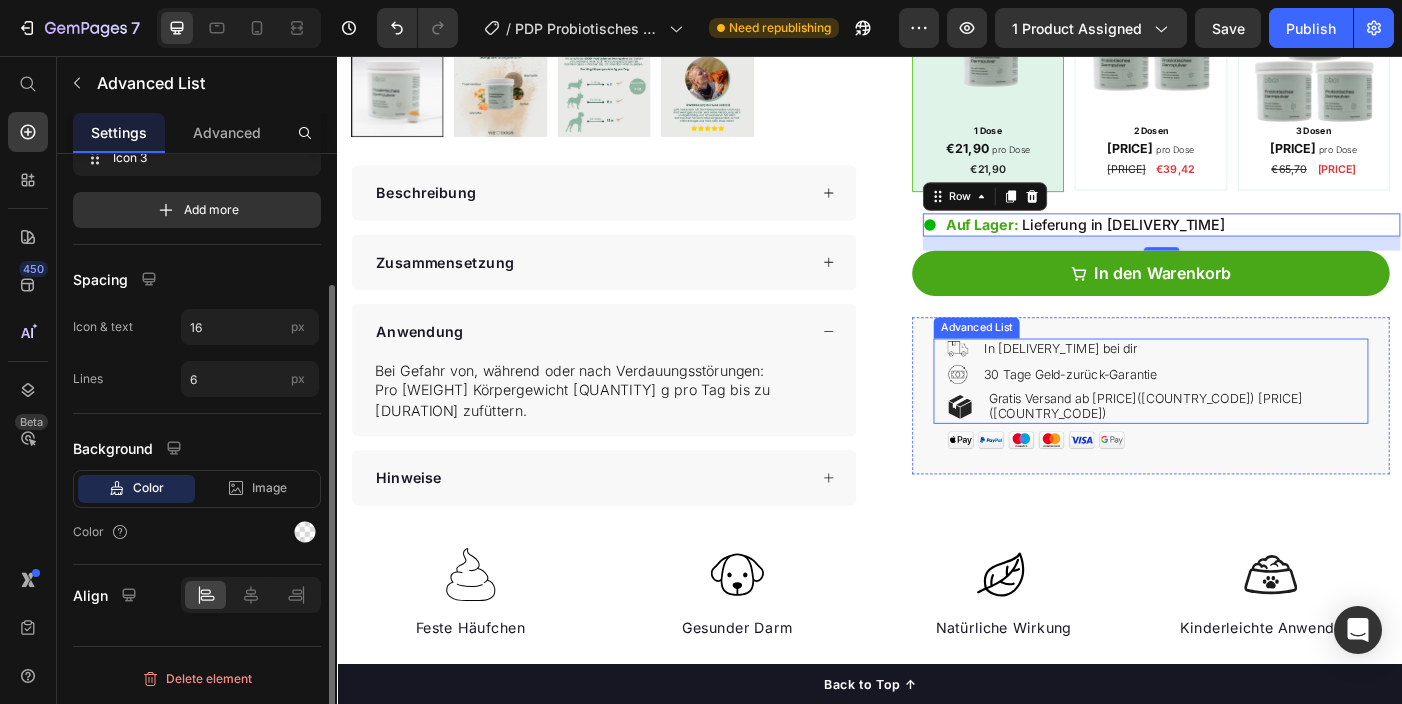 scroll, scrollTop: 0, scrollLeft: 0, axis: both 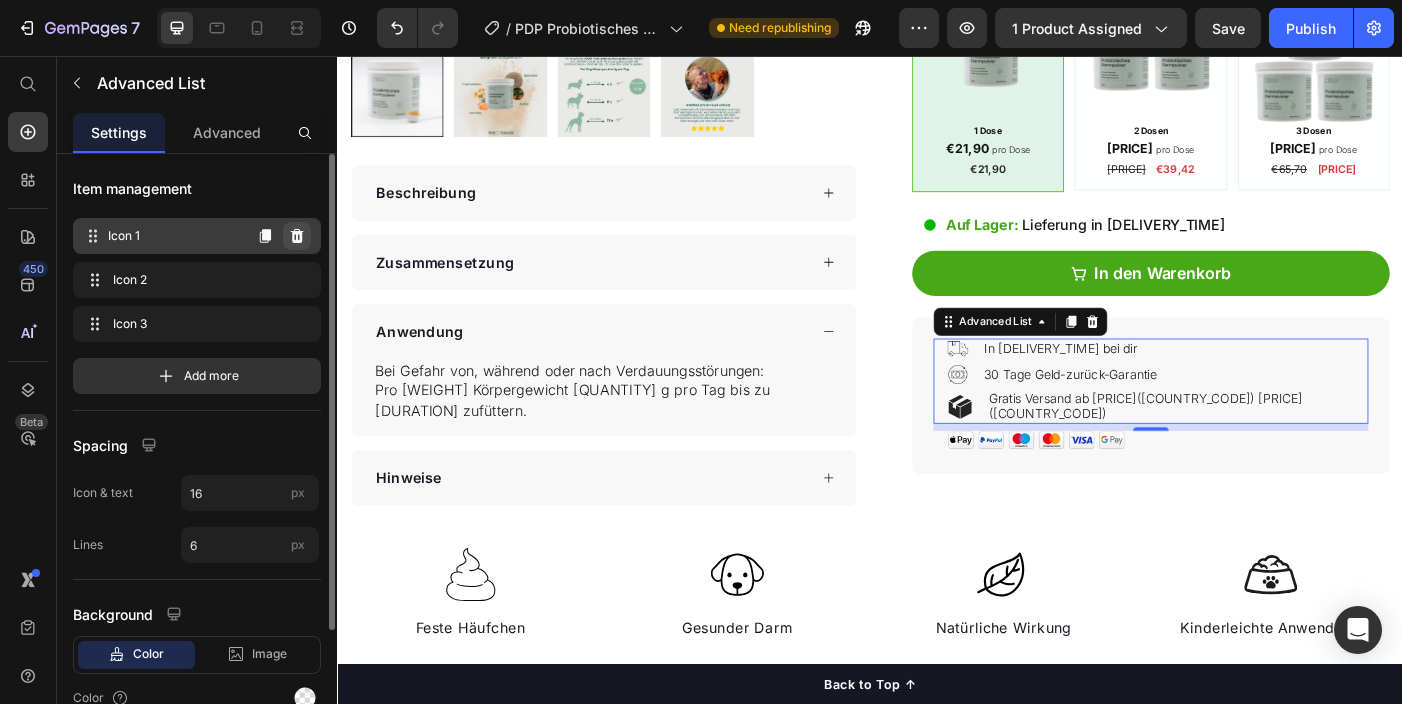 click 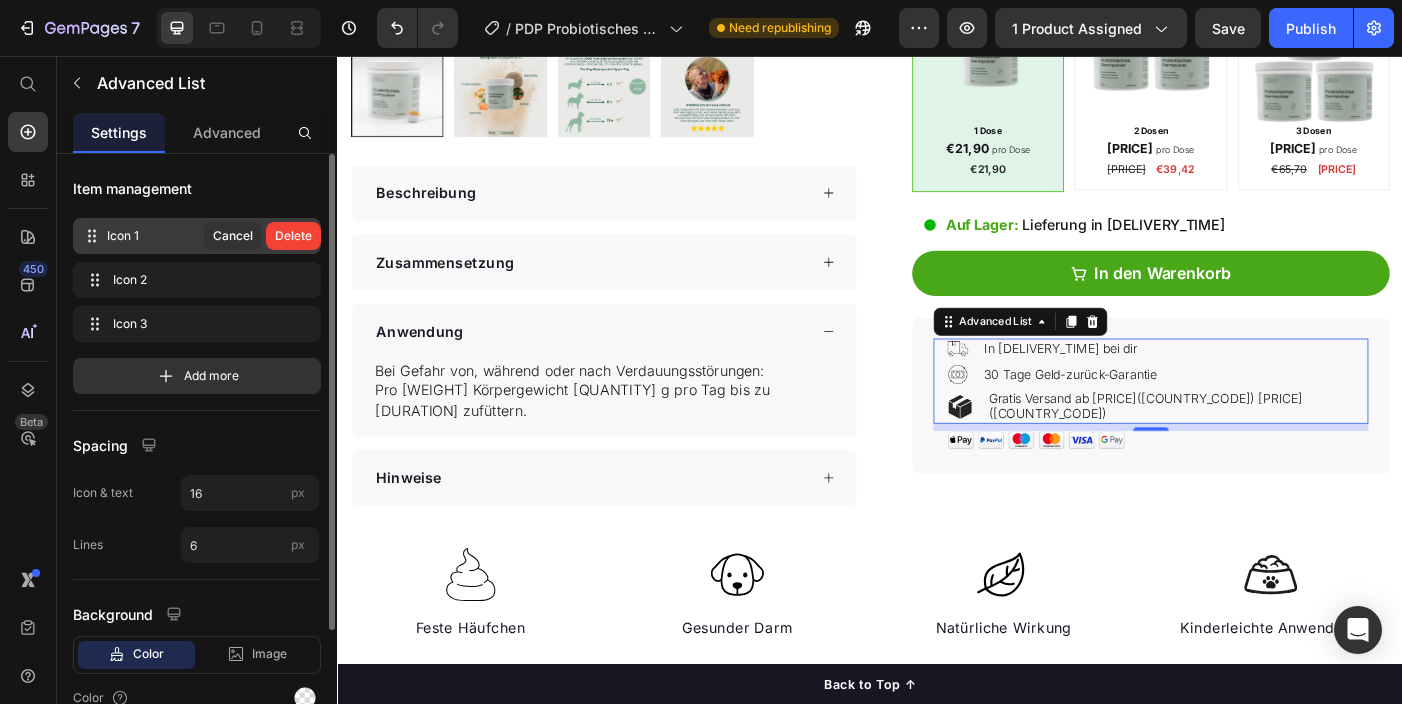 click on "Delete" at bounding box center [293, 236] 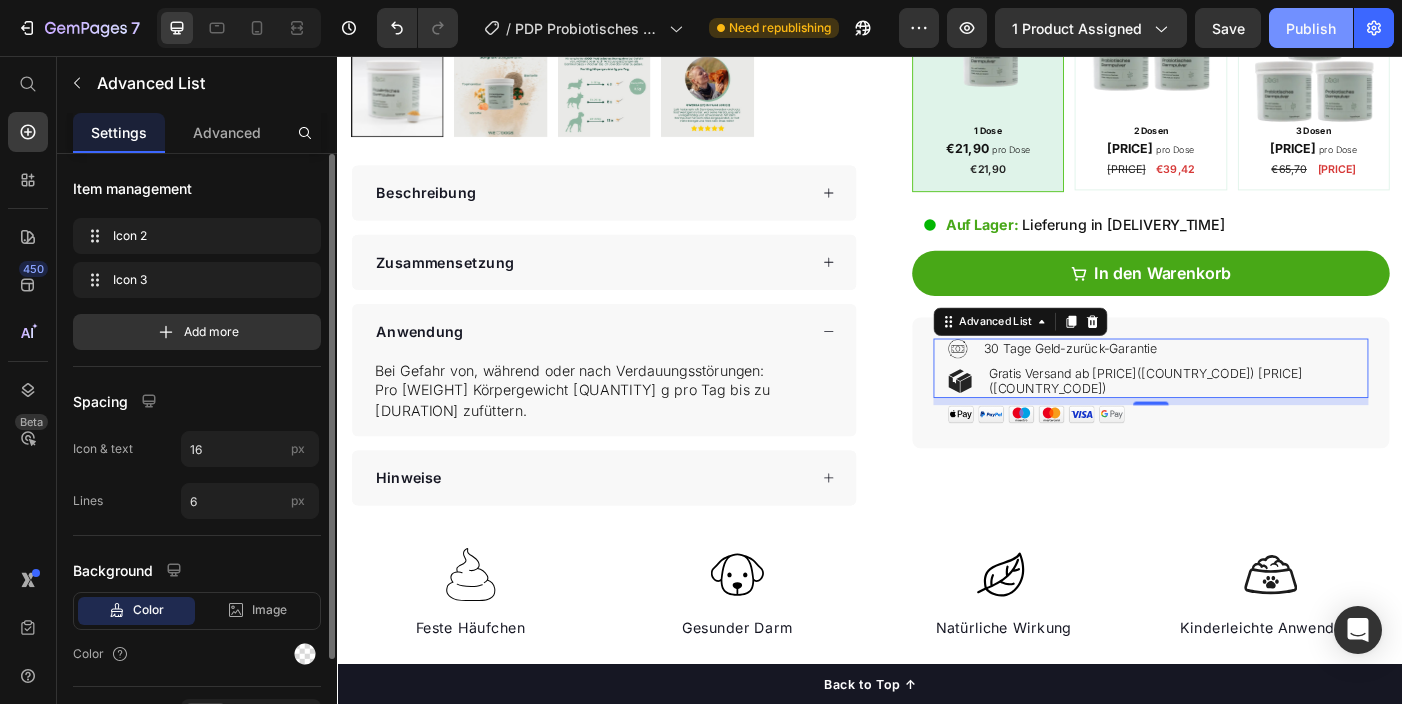 click on "Publish" at bounding box center (1311, 28) 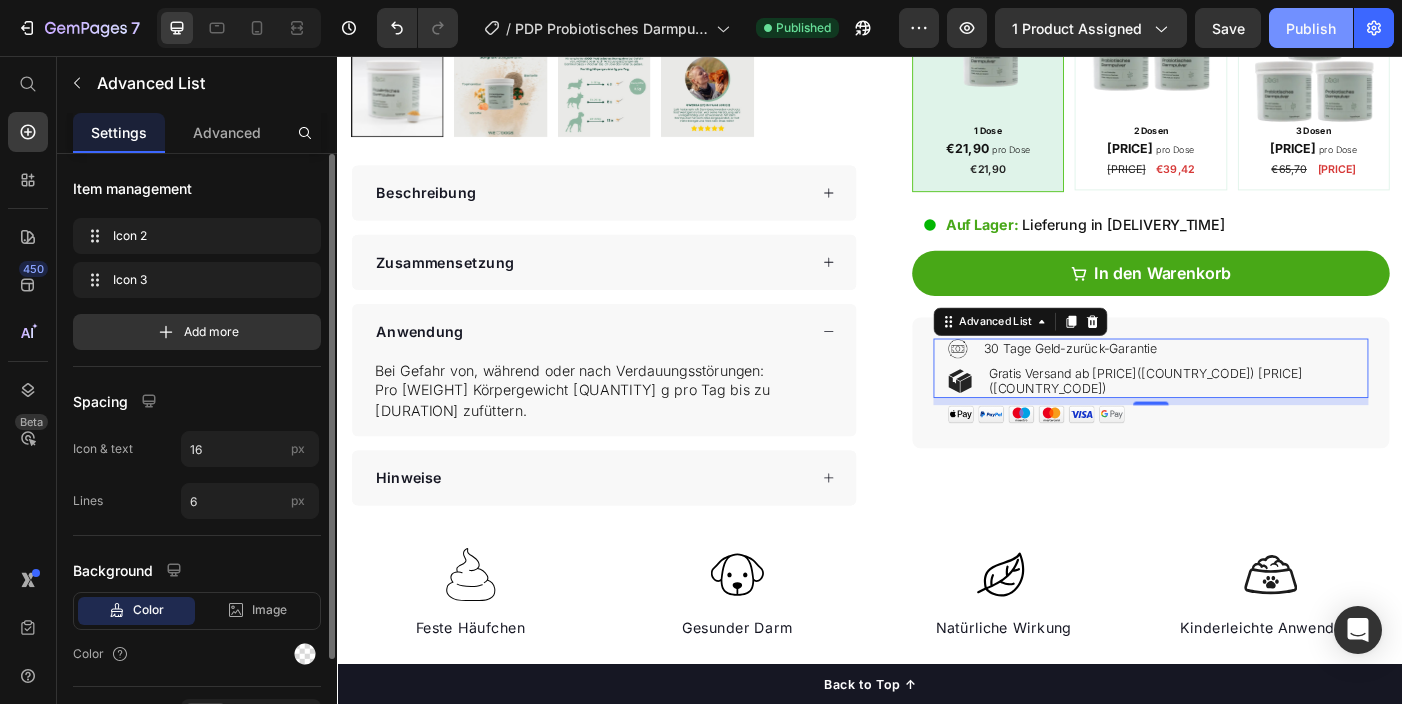 click on "Publish" at bounding box center [1311, 28] 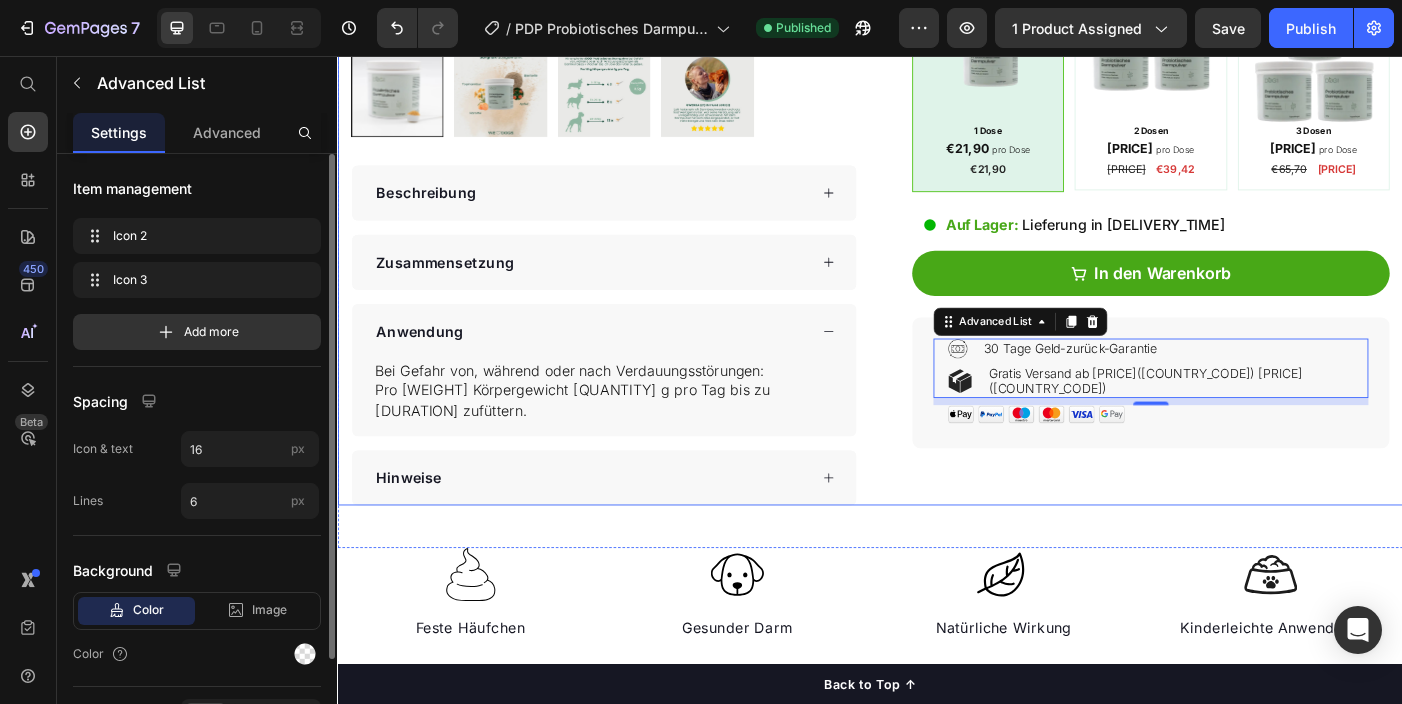 click on "Probiotisches Darmpulver Product Title Judge.me - Preview Badge (Stars) Judge.me Hilft bei akuten Beschwerden (Durchfall, Blähungen). Natürliche Kur zum Aufbau der Darmflora. Heading [PRICE] Product Price Row [PRICE]/g, inkl. MwSt. Text Block ✅ Unterstützt die Darmflora mit Probiotika ✅ Lindert Durchfall & Blähungen ✅ Hilft bei Futterwechsel & Stress ✅ Einfach ins tägliche Futter geben ✅ Ohne künstliche Zusätze, 100% natürlich Text block Inhalt: 100g, reicht für Heading Icon [WEIGHT] Text Block [TIME_PERIOD] Text Block Row Icon [WEIGHT] Text Block [TIME_PERIOD] Text Block Row Icon [WEIGHT] Text Block [TIME_PERIOD] Text Block Row Row Icon [WEIGHT] Text Block [TIME_PERIOD] Text Block Row Row Icon [WEIGHT] Text Block [TIME_PERIOD] Text Block Row Row Image 1 Dose Text Block [PRICE] pro Dose Text Block [PRICE]" at bounding box center (1237, 4) 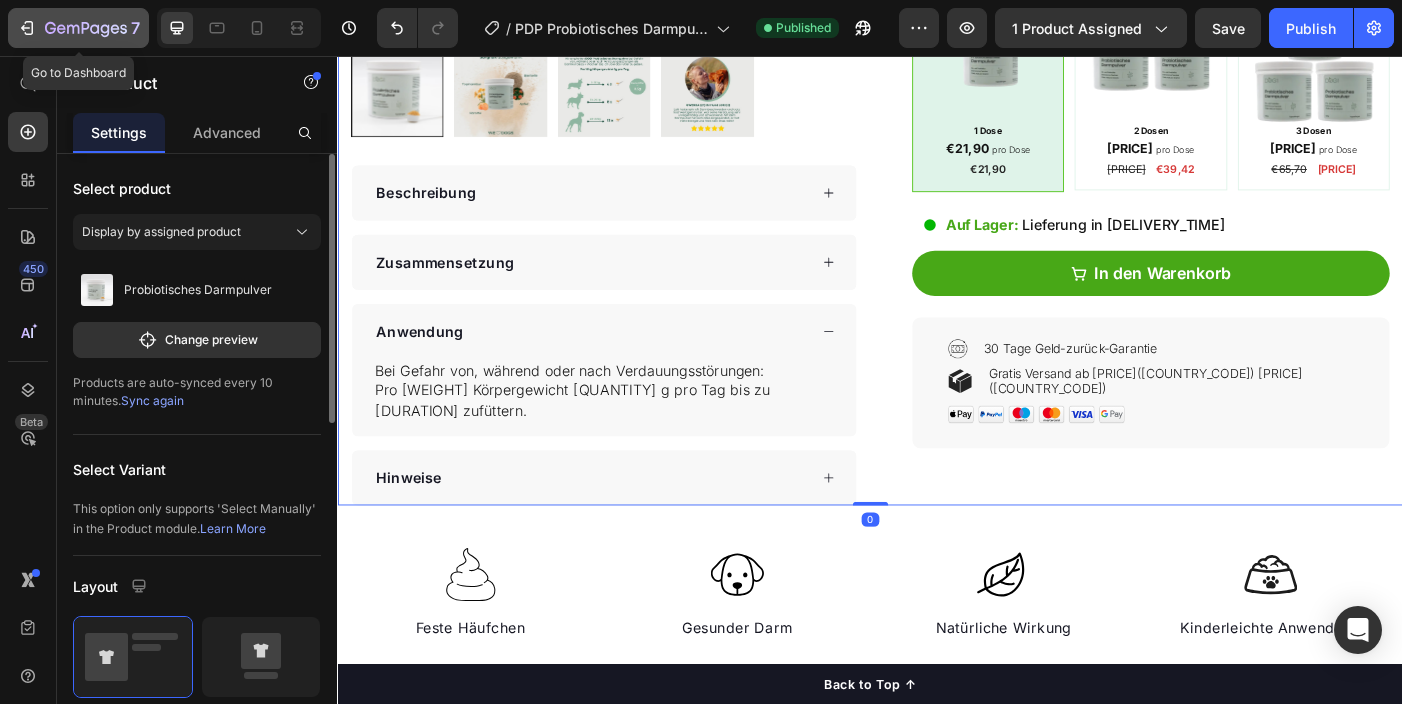 click 